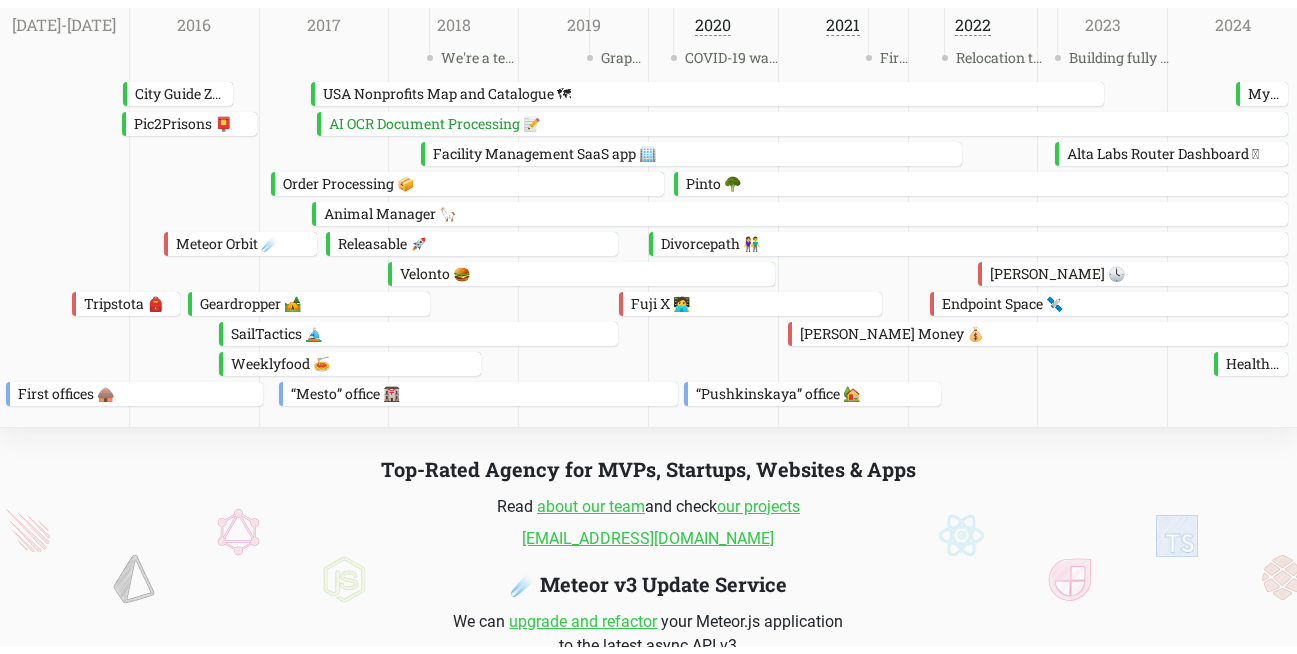 scroll, scrollTop: 0, scrollLeft: 0, axis: both 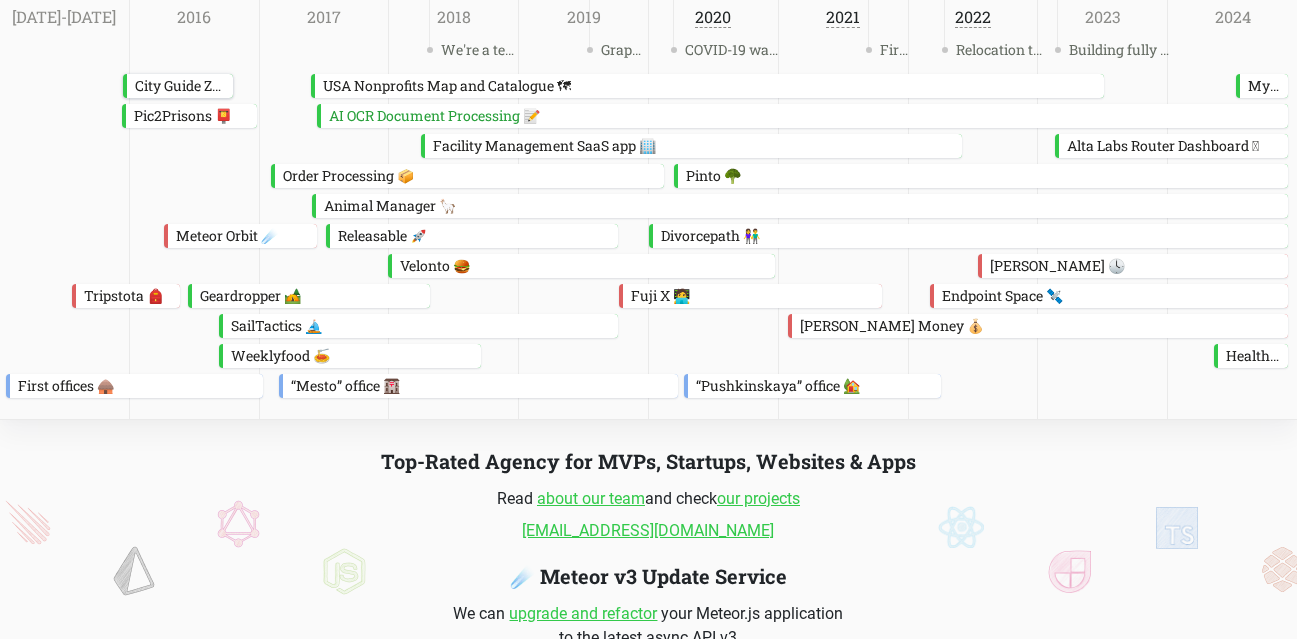 click on "City Guide Zofingen 🏬" at bounding box center [180, 86] 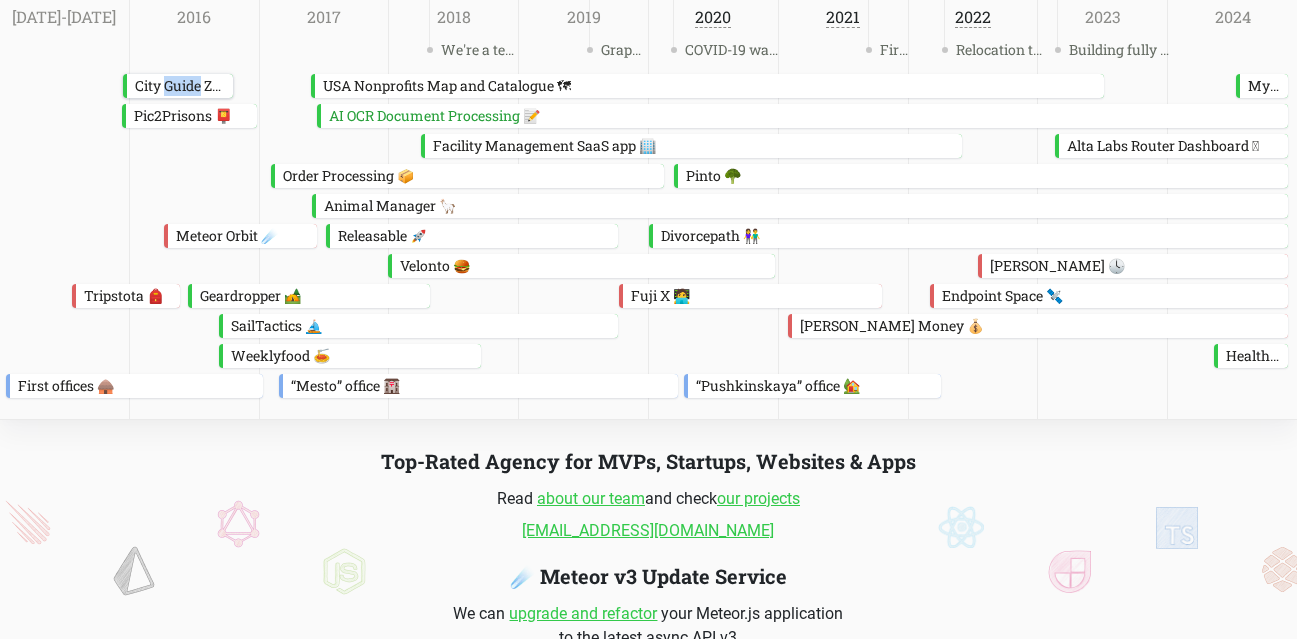 click on "City Guide Zofingen 🏬" at bounding box center (180, 86) 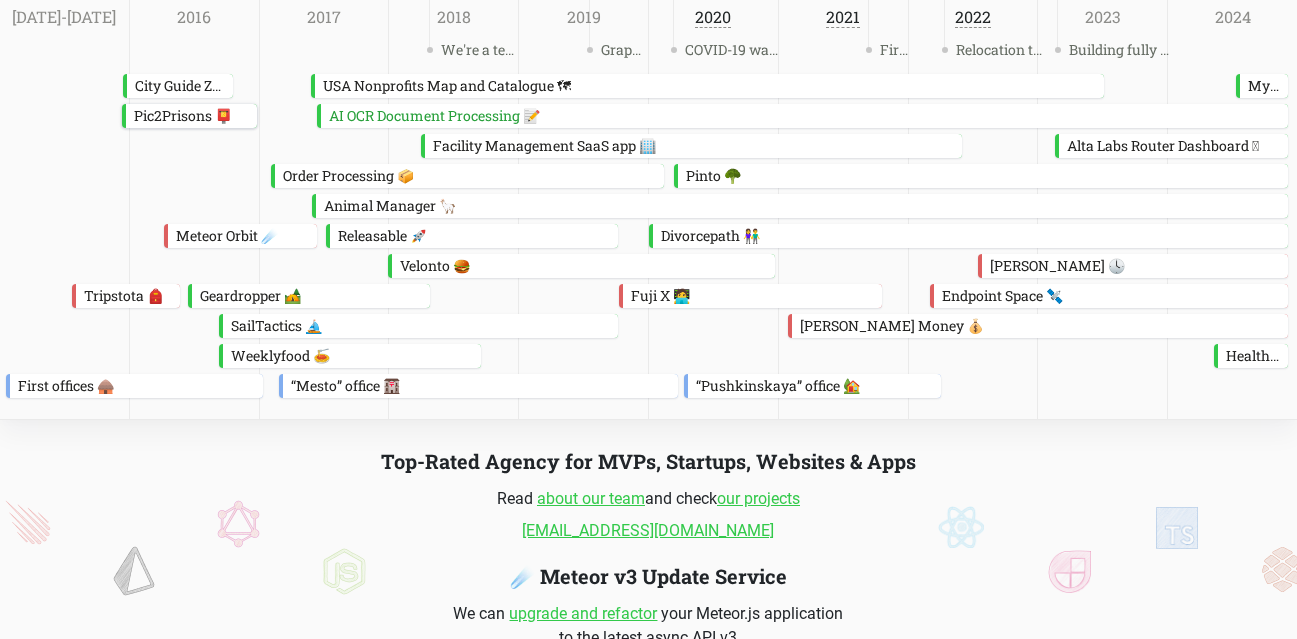 click on "Pic2Prisons 📮" at bounding box center (191, 116) 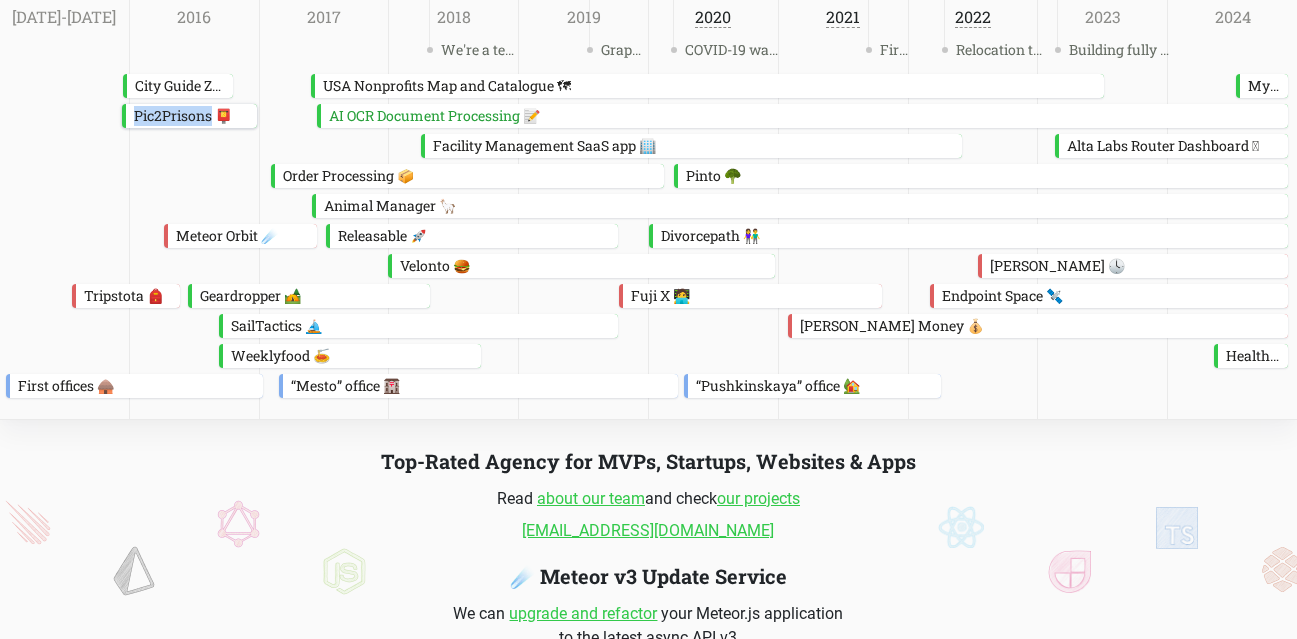 click on "Pic2Prisons 📮" at bounding box center [191, 116] 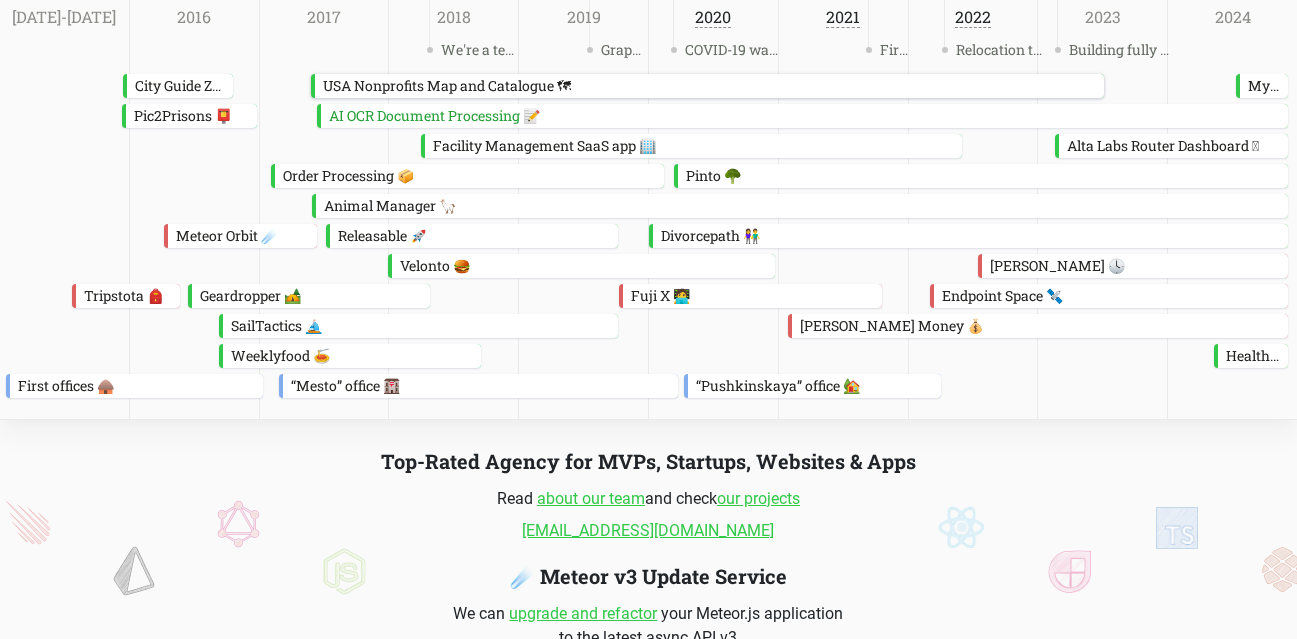 click on "USA Nonprofits Map and Catalogue 🗺" at bounding box center [710, 86] 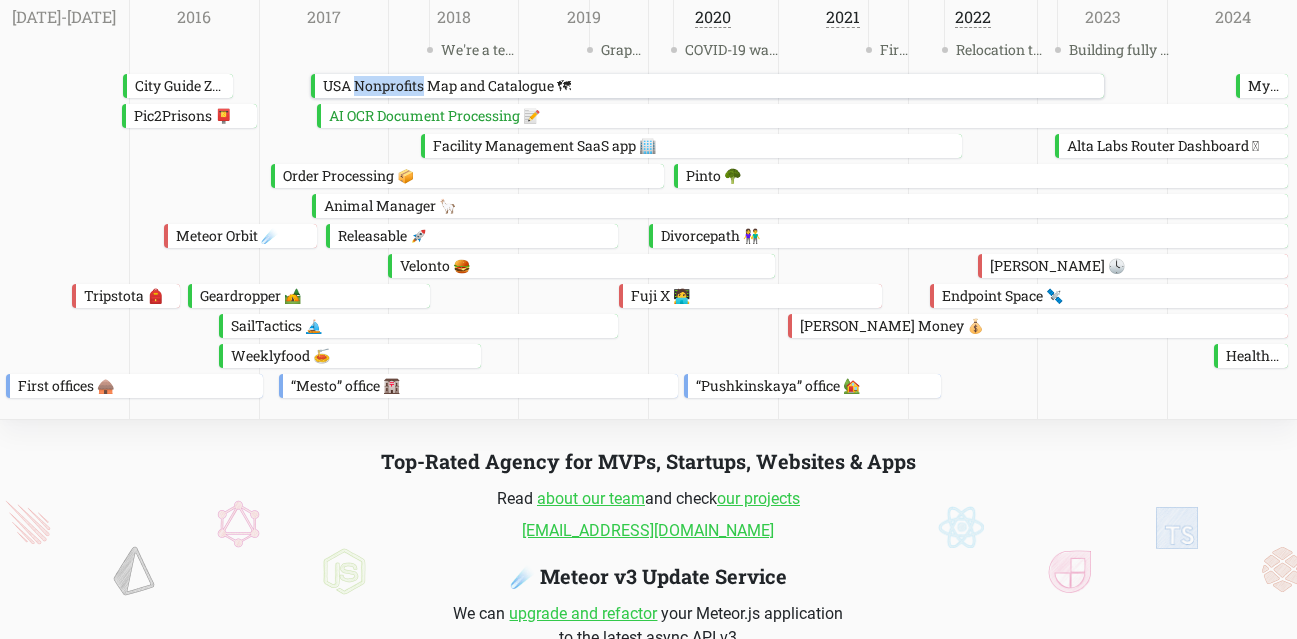 click on "USA Nonprofits Map and Catalogue 🗺" at bounding box center (710, 86) 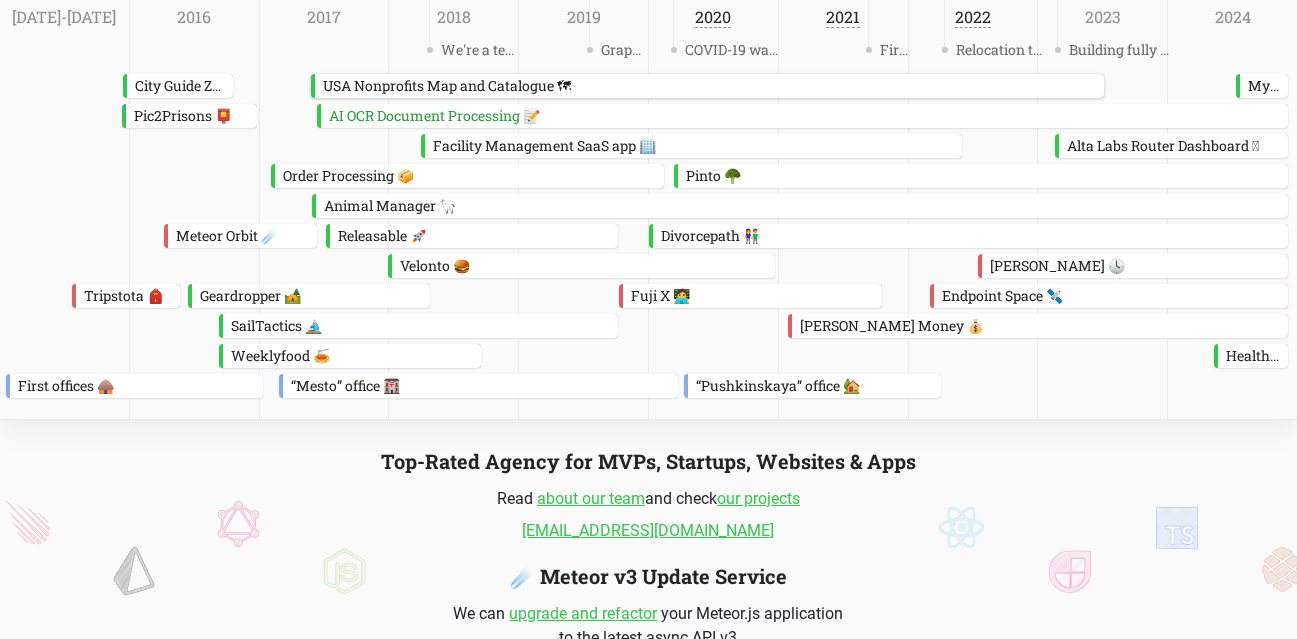 click on "USA Nonprofits Map and Catalogue 🗺" at bounding box center [710, 86] 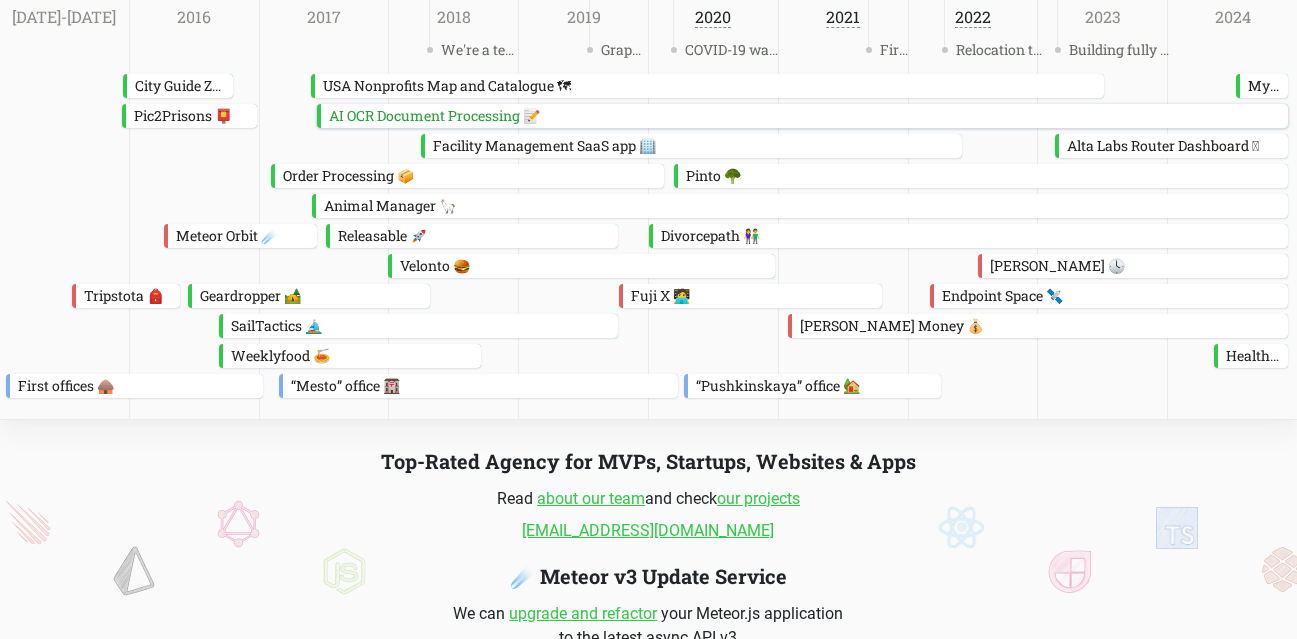 click on "AI OCR Document Processing 📝" at bounding box center [804, 116] 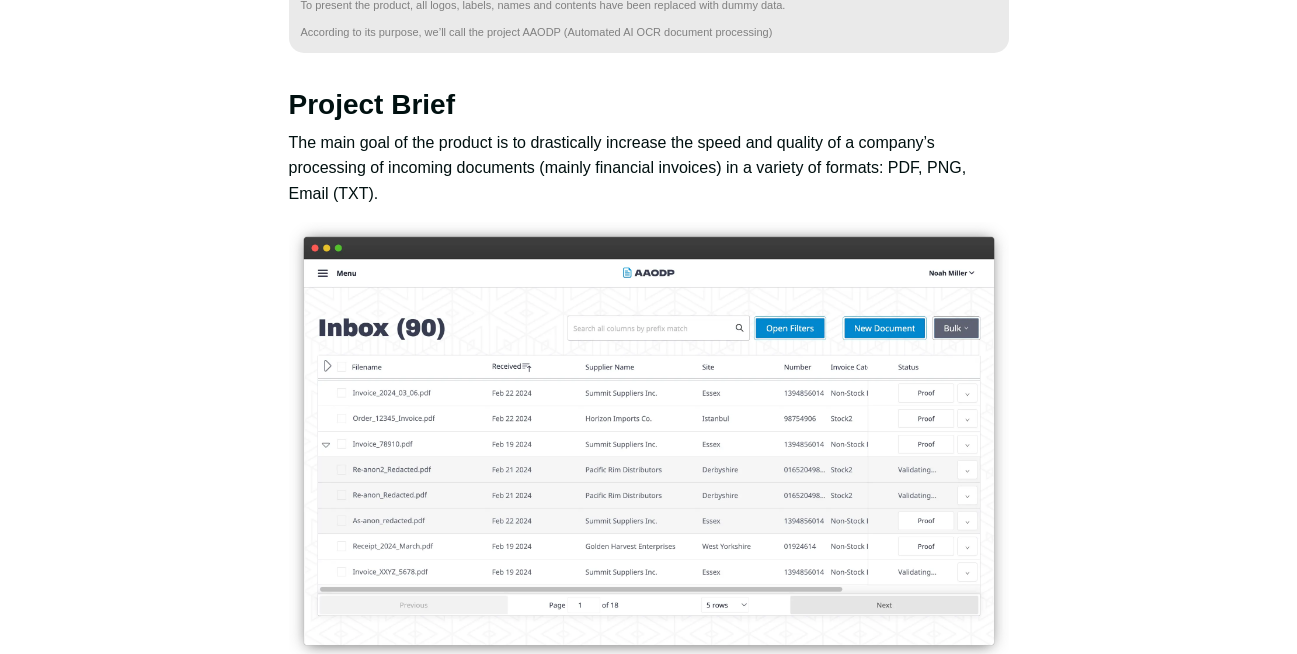 scroll, scrollTop: 240, scrollLeft: 0, axis: vertical 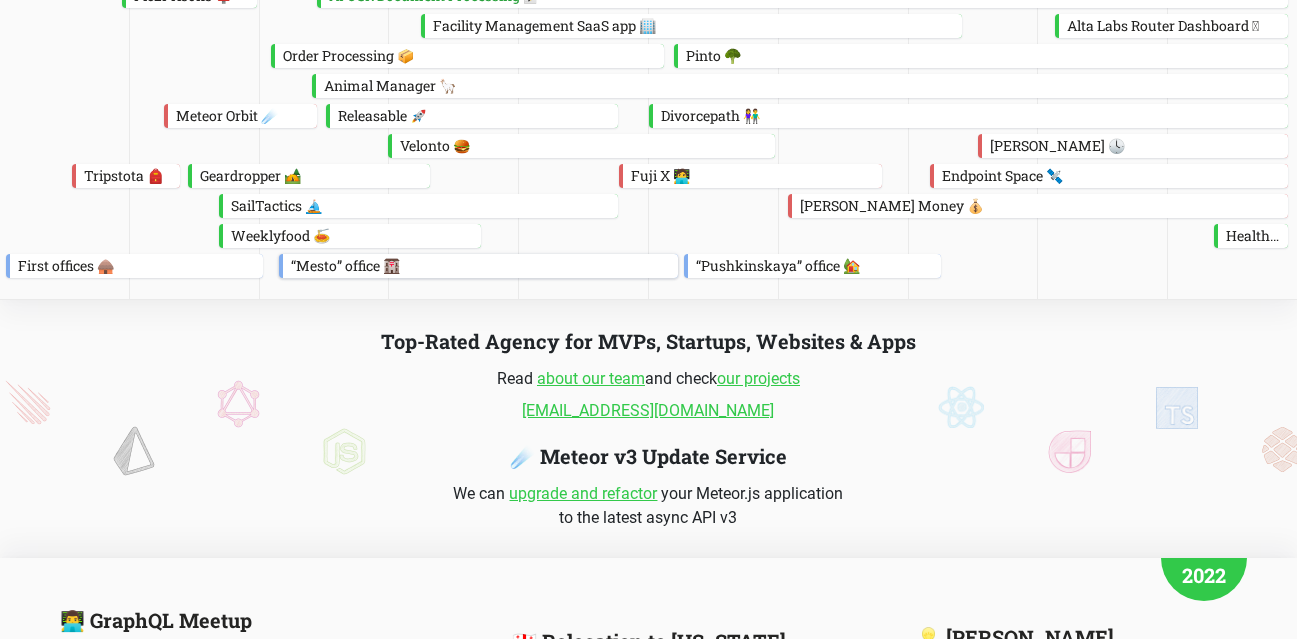 click on "“Mesto” office 🏣" at bounding box center (481, 266) 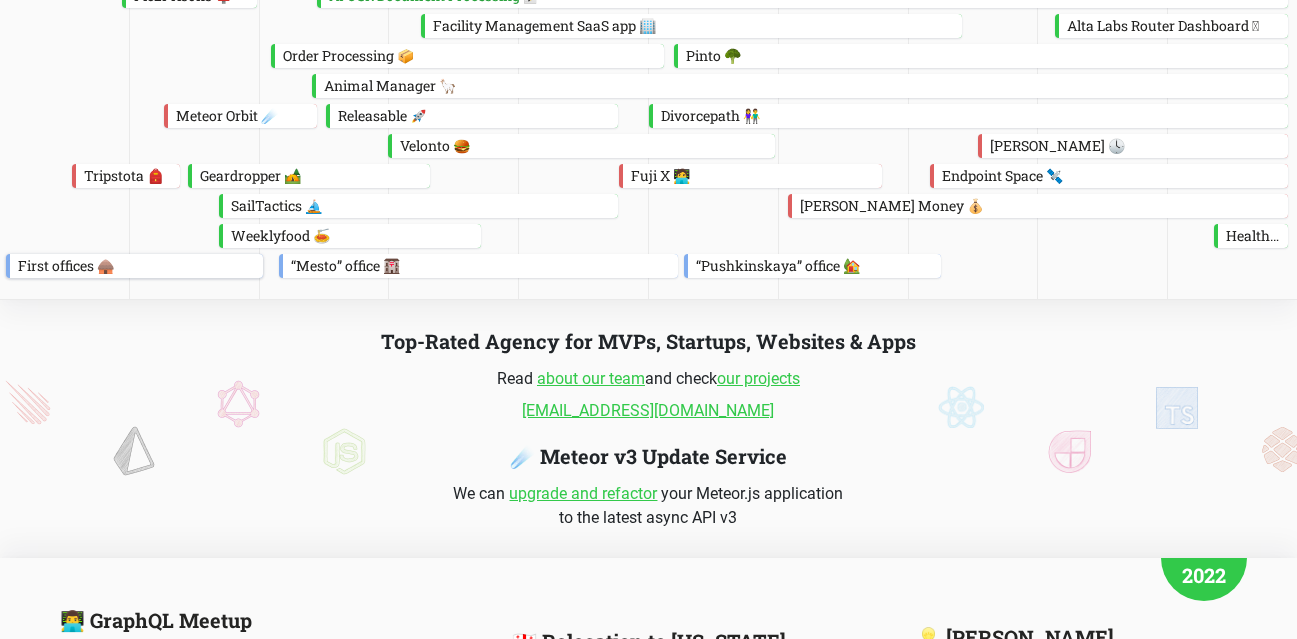 click on "First offices 🛖" at bounding box center (136, 266) 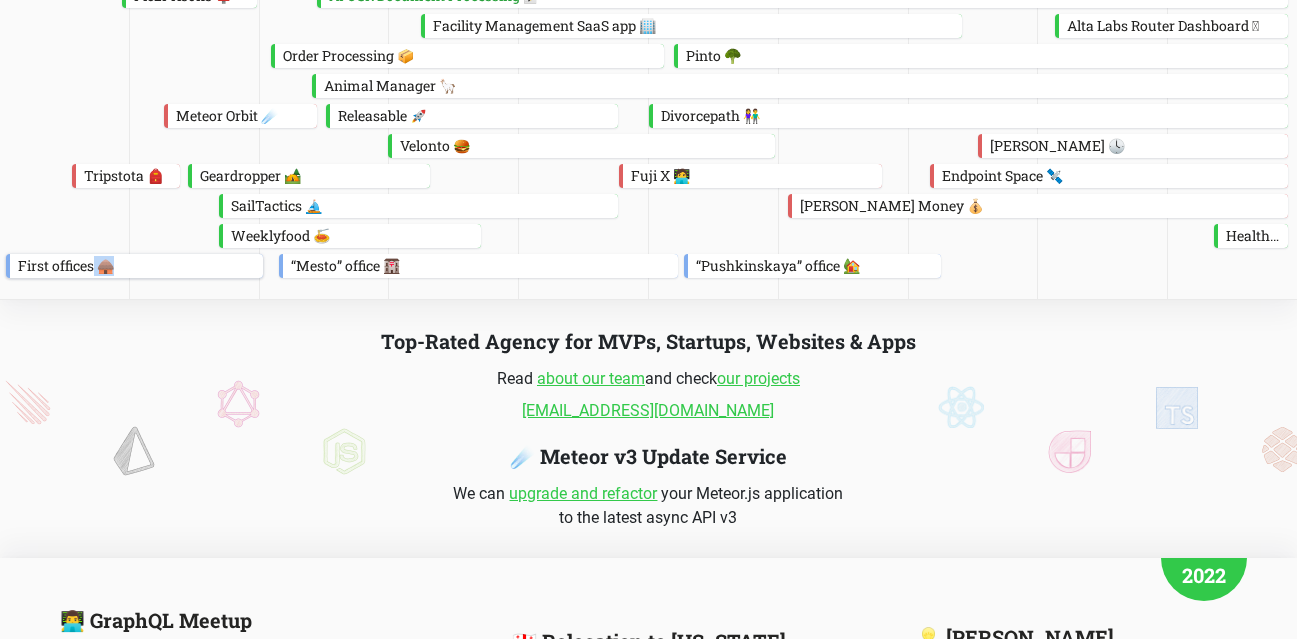 click on "First offices 🛖" at bounding box center (136, 266) 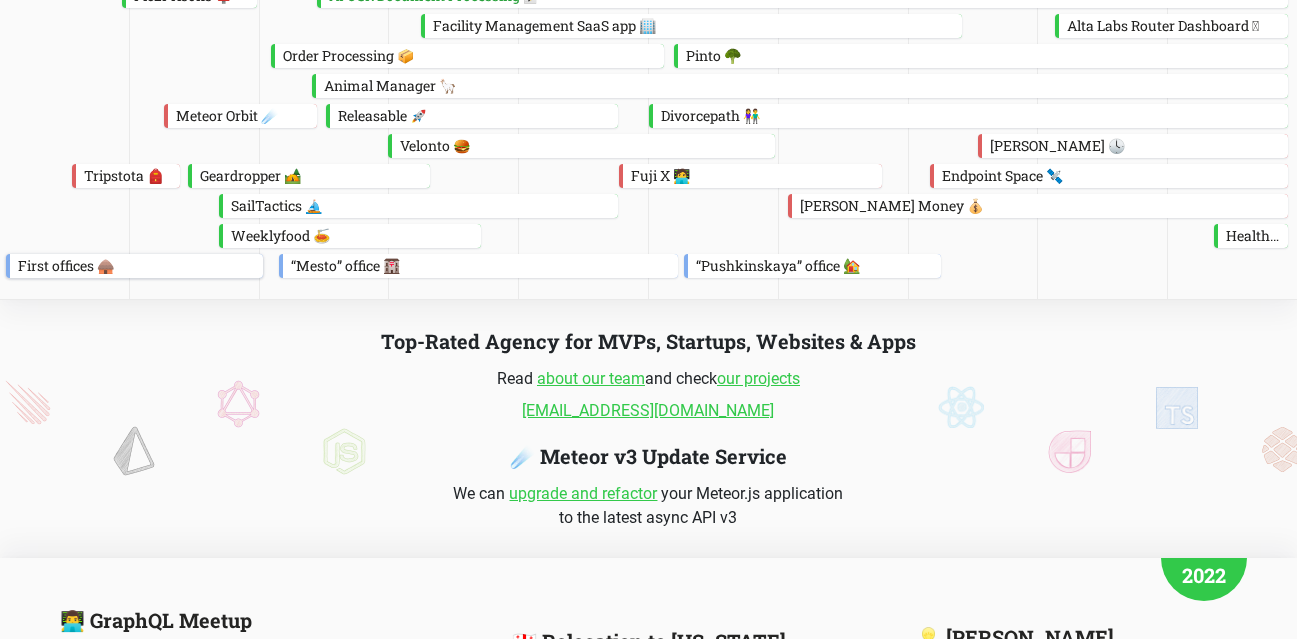 click on "First offices 🛖" at bounding box center (136, 266) 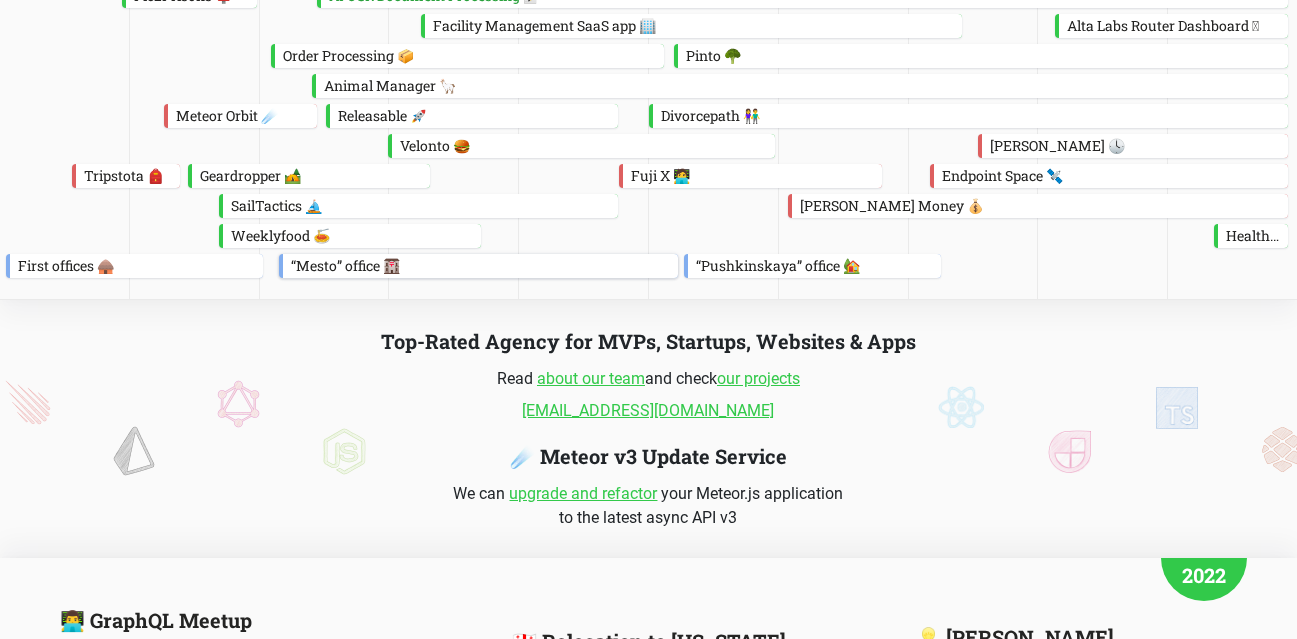 click on "“Mesto” office 🏣" at bounding box center [479, 266] 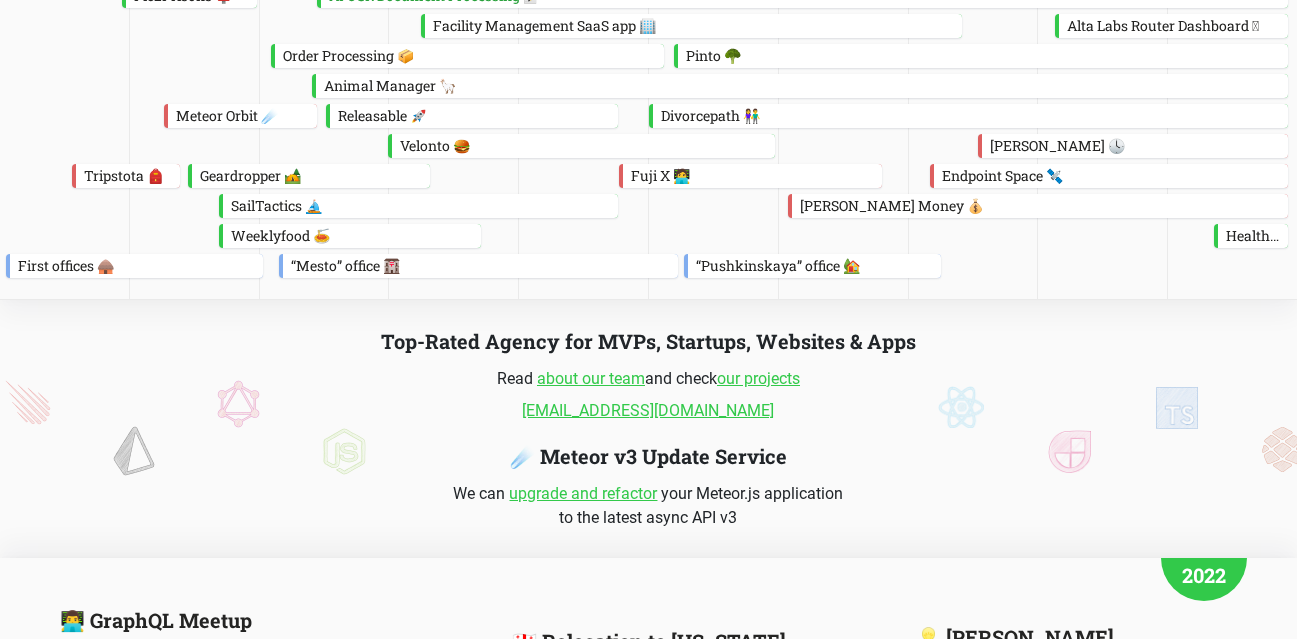 click on "2017" at bounding box center [325, 89] 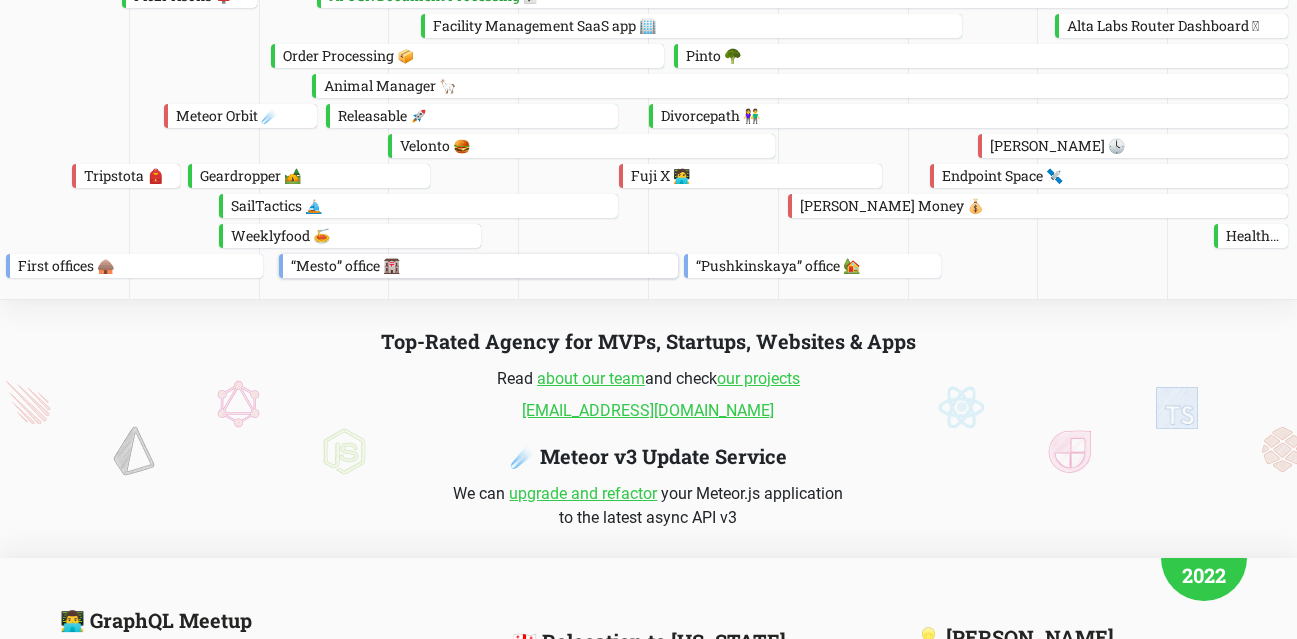 click on "“Mesto” office 🏣" at bounding box center [481, 266] 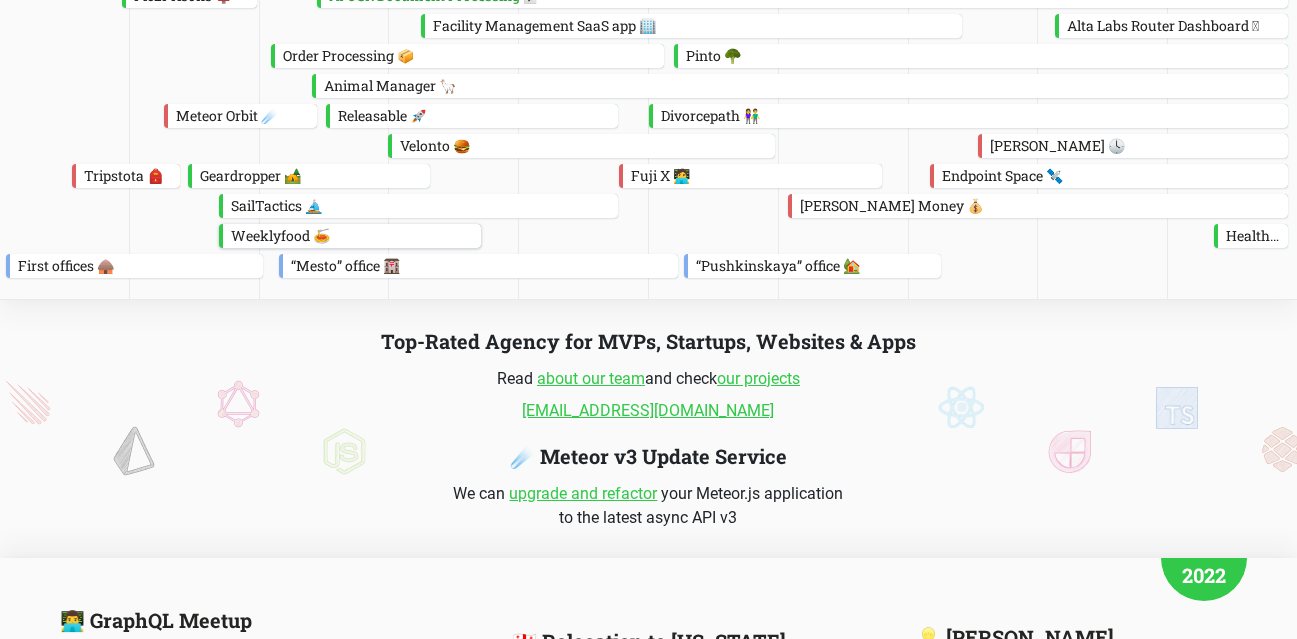 click on "Weeklyfood 🍝" at bounding box center [352, 236] 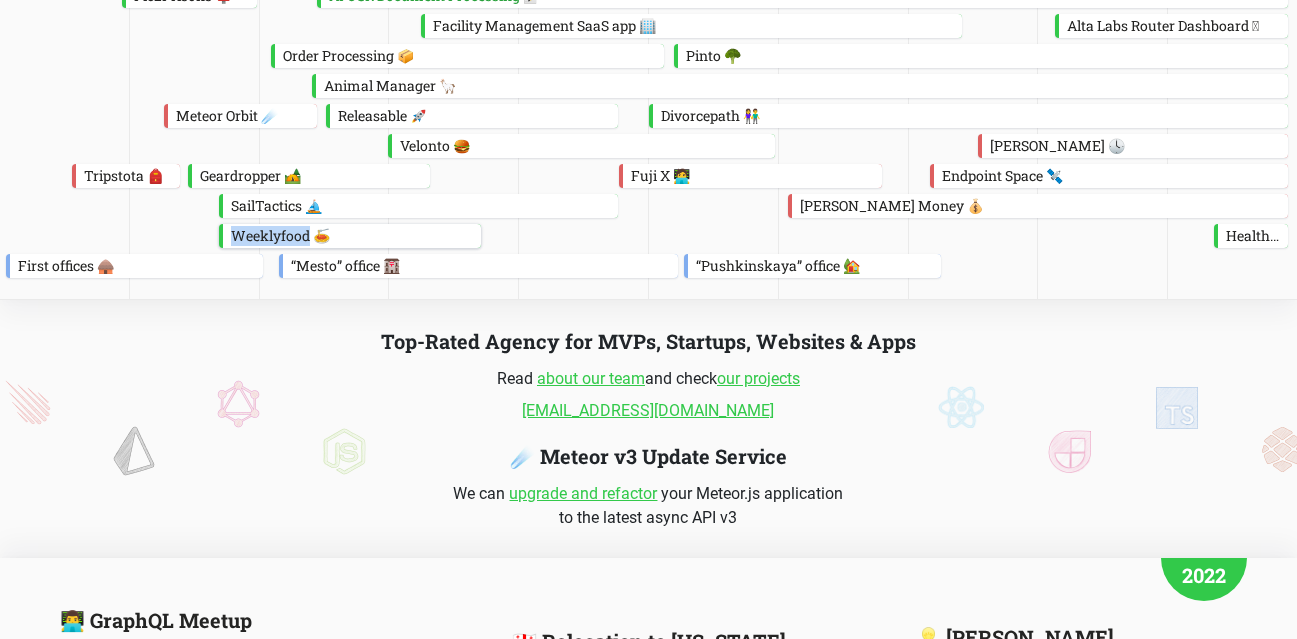 click on "Weeklyfood 🍝" at bounding box center (352, 236) 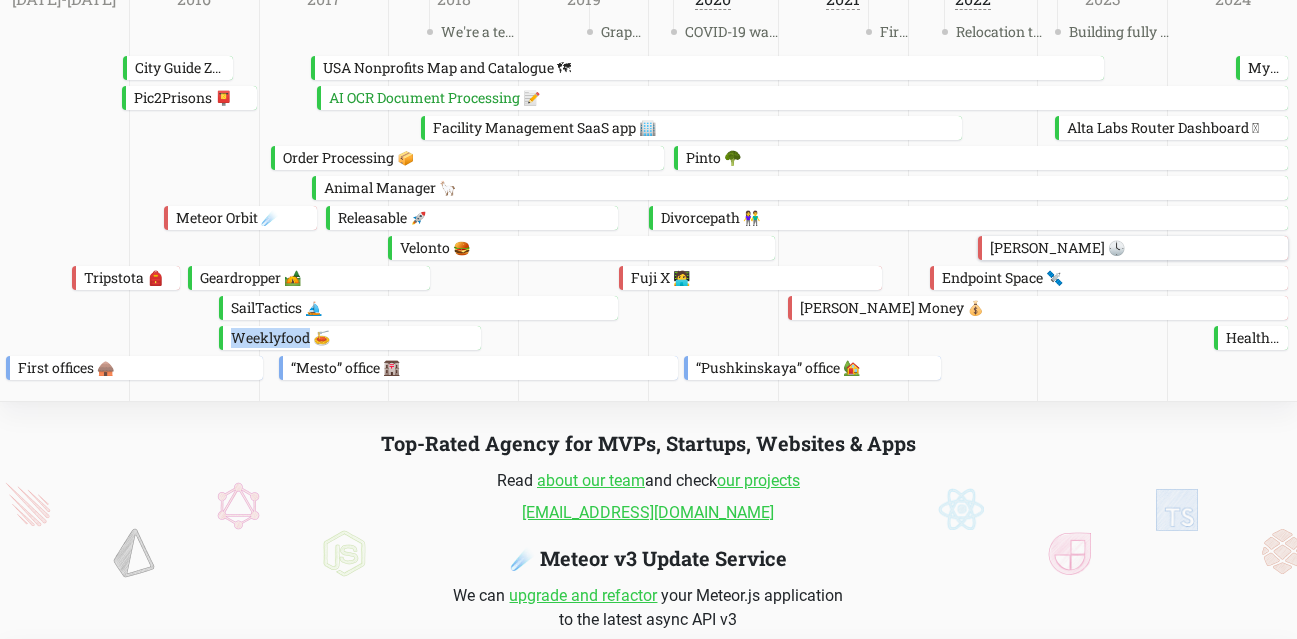 scroll, scrollTop: 0, scrollLeft: 0, axis: both 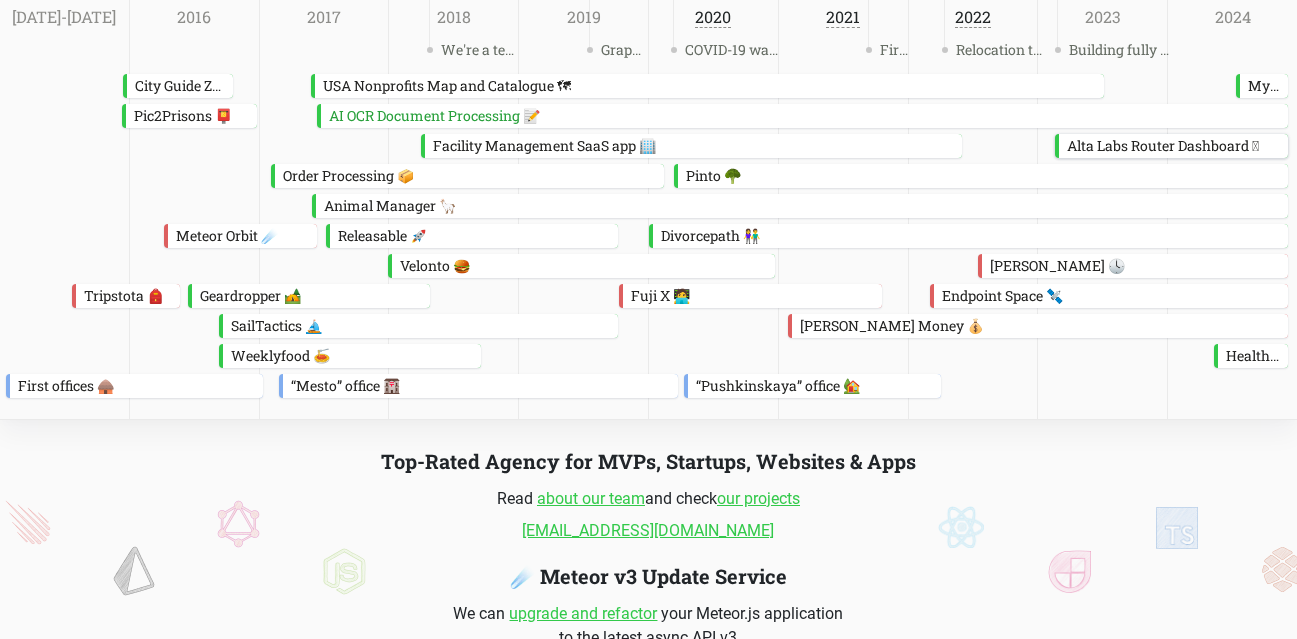 click on "Alta Labs Router Dashboard 🛜" at bounding box center (1173, 146) 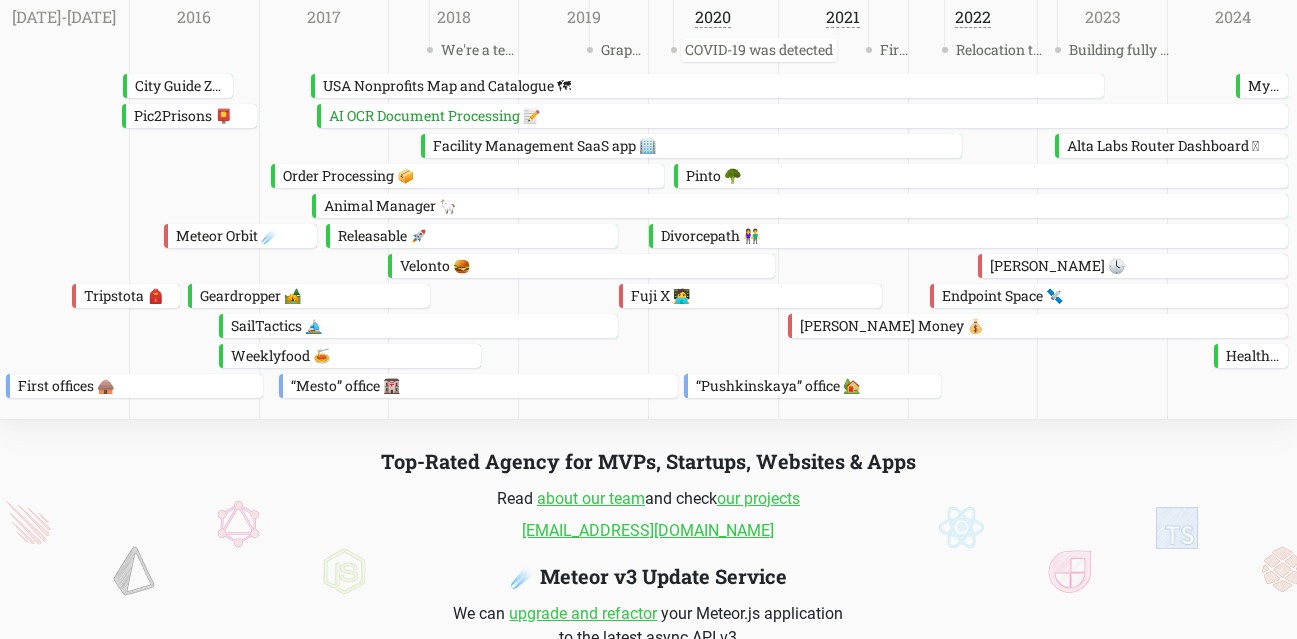click on "COVID-19 was detected" at bounding box center [759, 50] 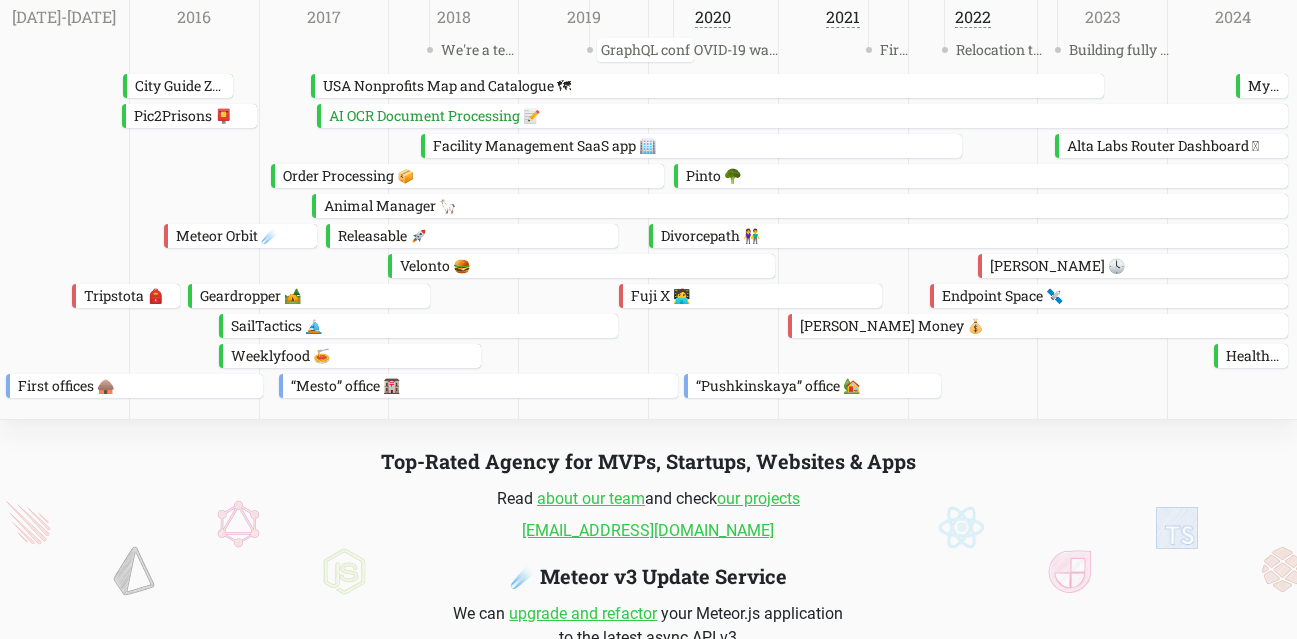 click on "GraphQL conf" at bounding box center [645, 50] 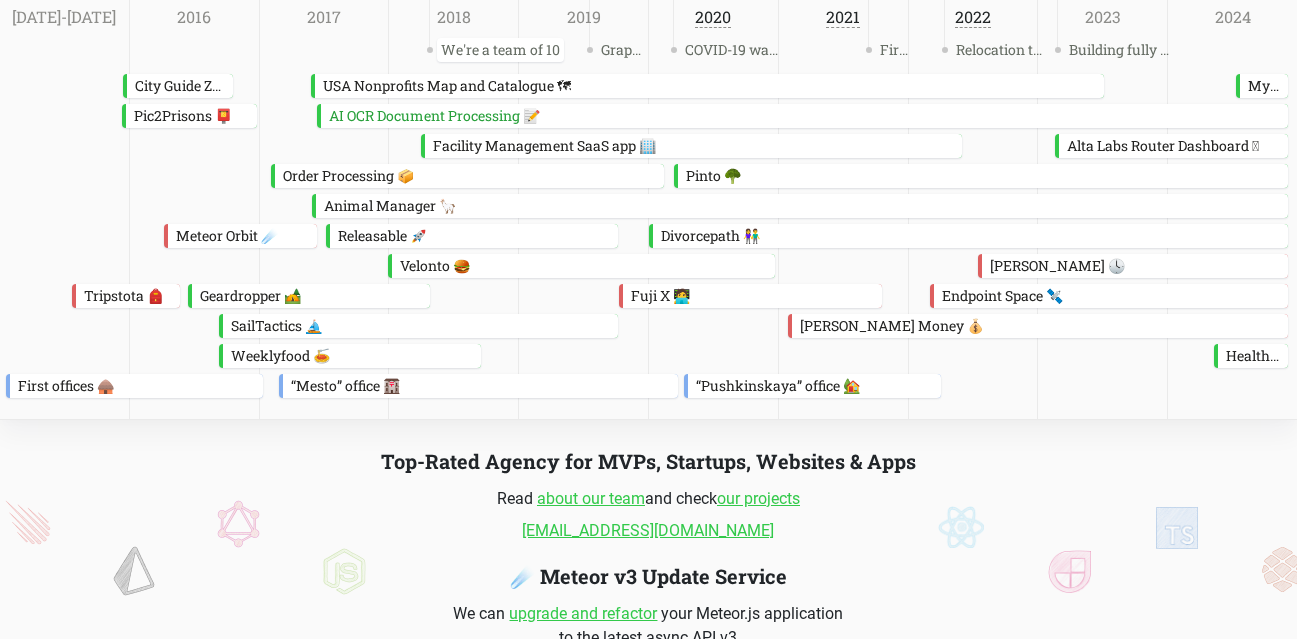 click on "We're a team of 10" at bounding box center [500, 50] 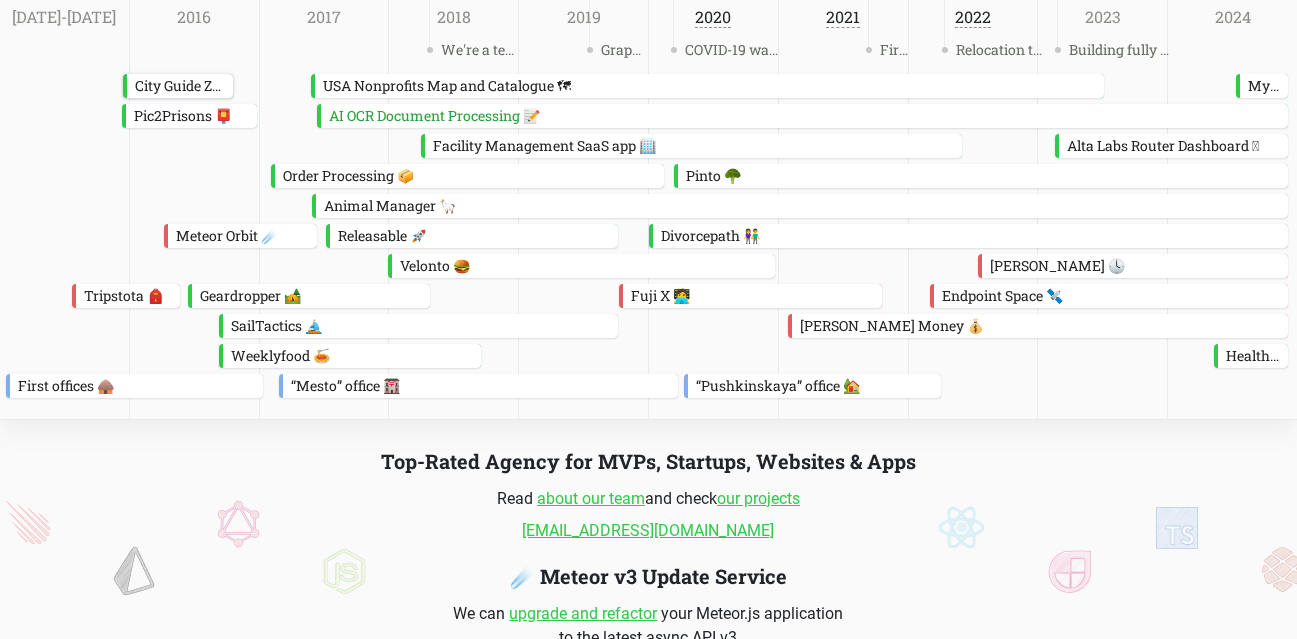 click on "City Guide Zofingen 🏬" at bounding box center (180, 86) 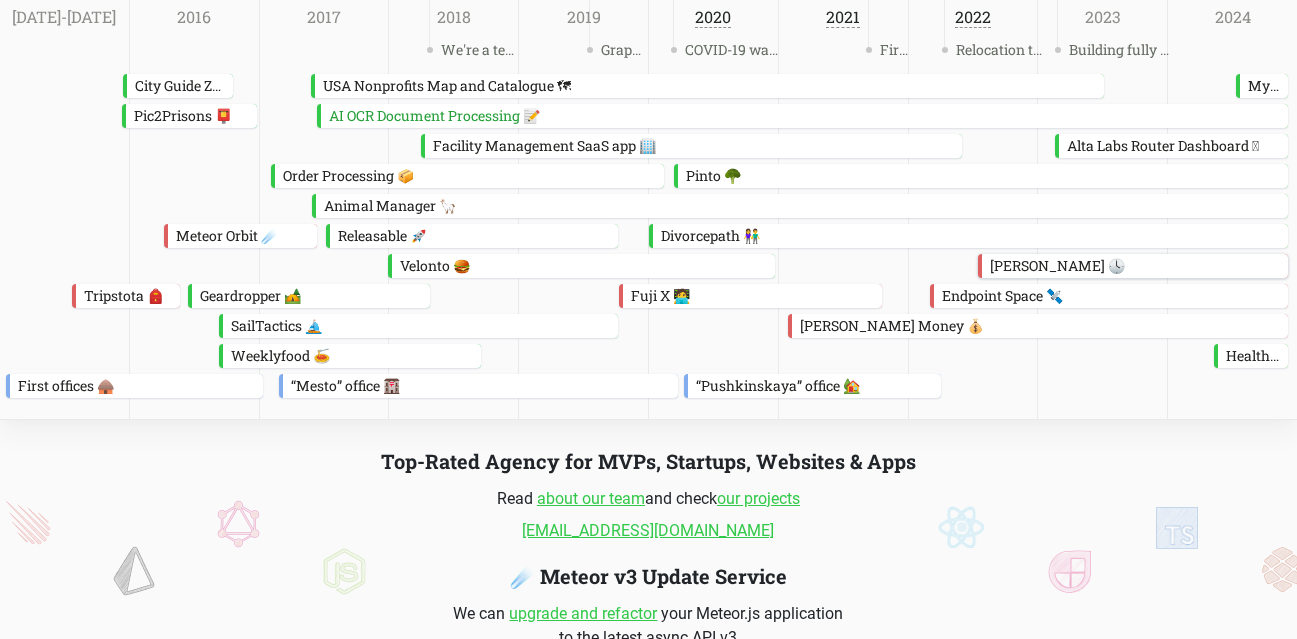 click on "[PERSON_NAME] 🕓" at bounding box center [1135, 266] 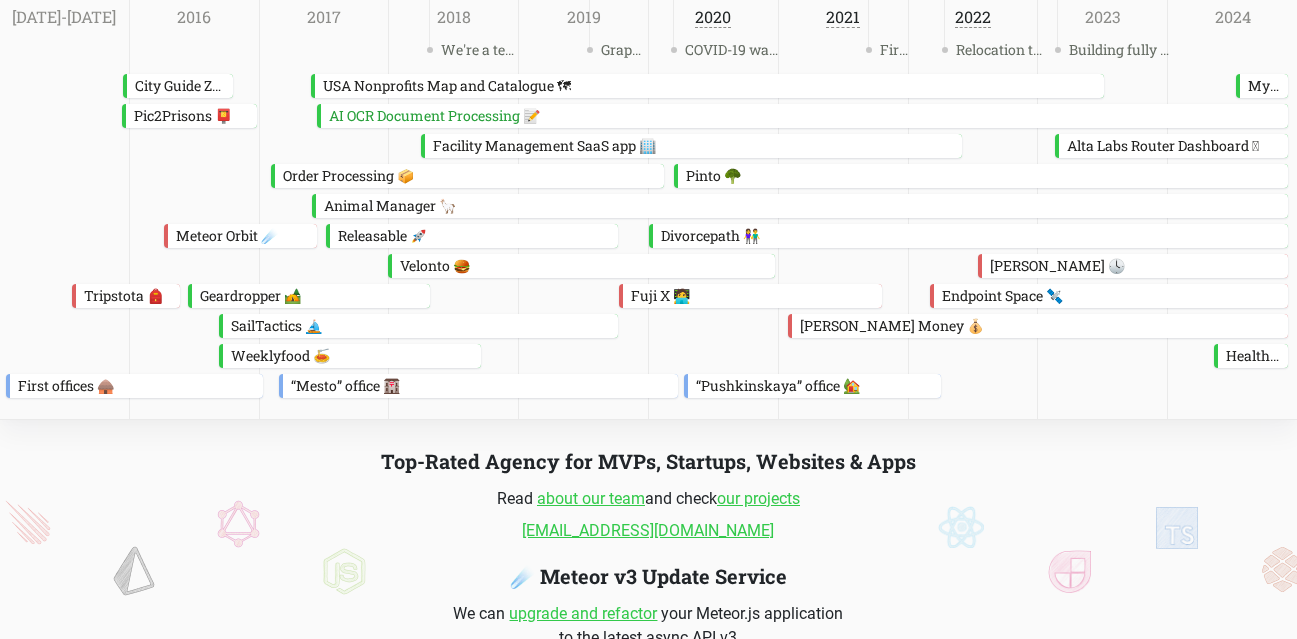 click on "2023" at bounding box center (1103, 209) 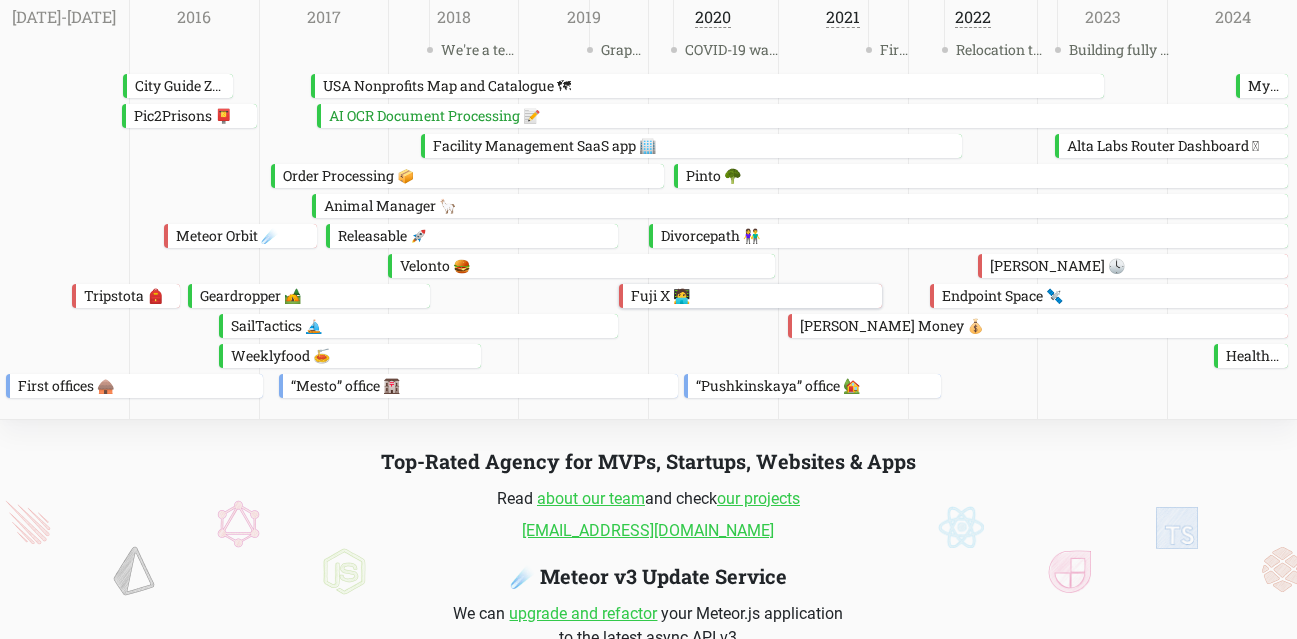 click on "Fuji X 🧑‍💻" at bounding box center (752, 296) 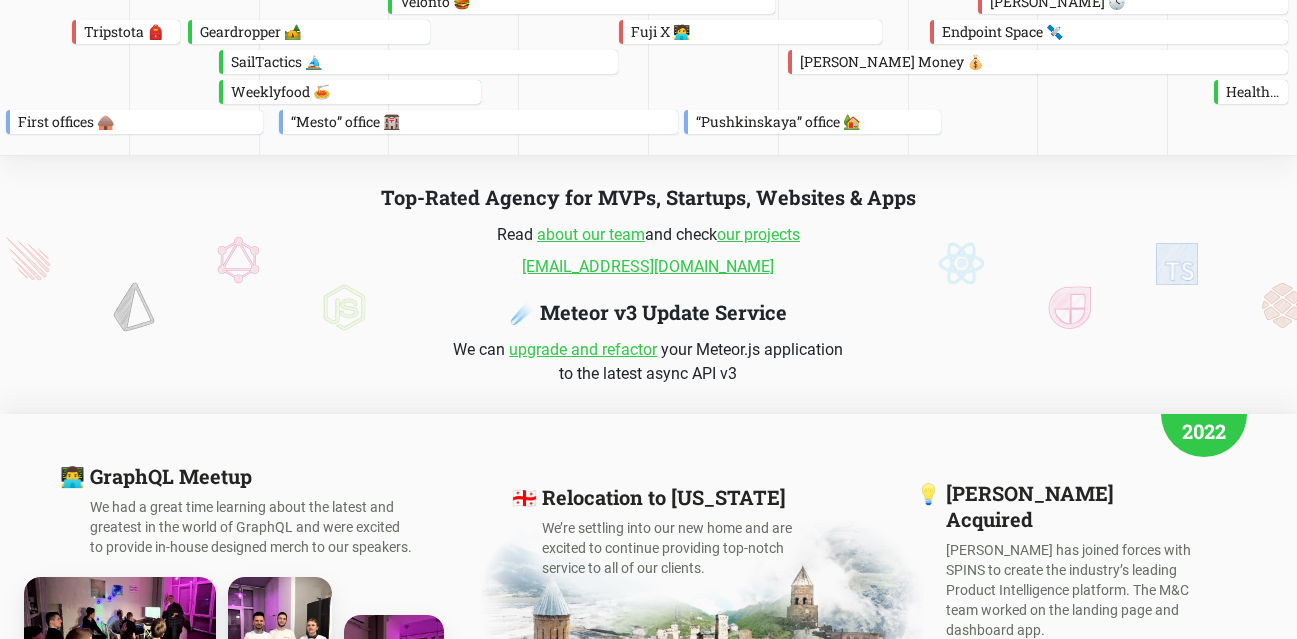 scroll, scrollTop: 240, scrollLeft: 0, axis: vertical 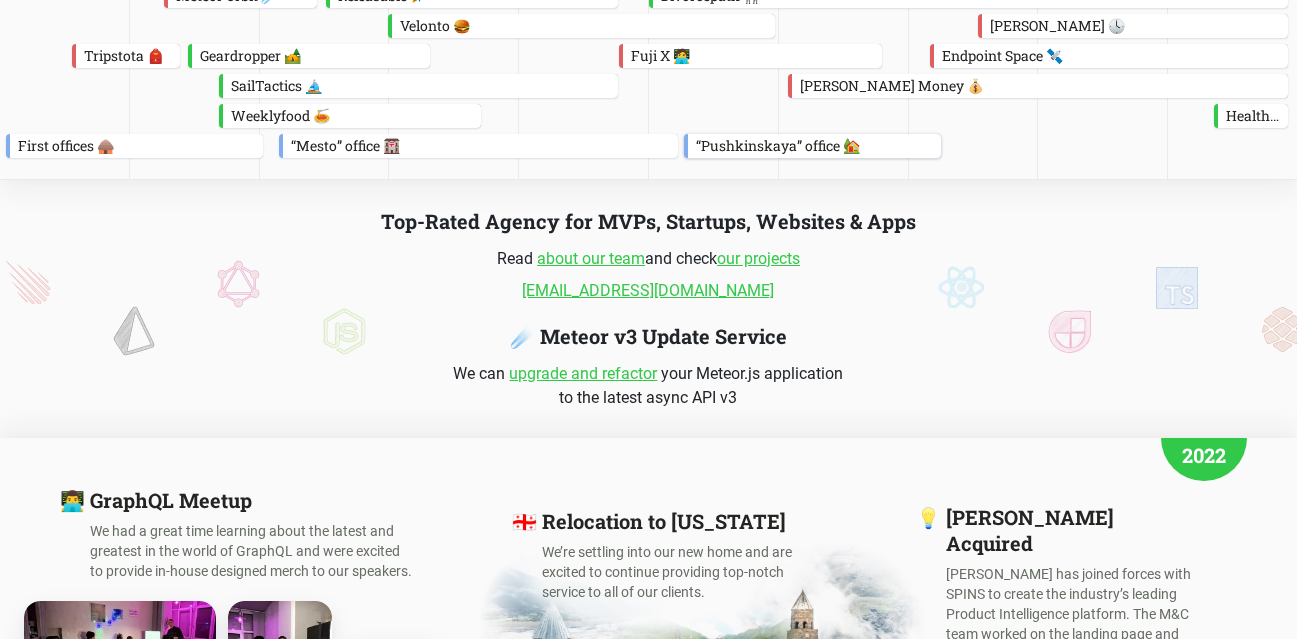 click on "“Pushkinskaya” office 🏡" at bounding box center [814, 146] 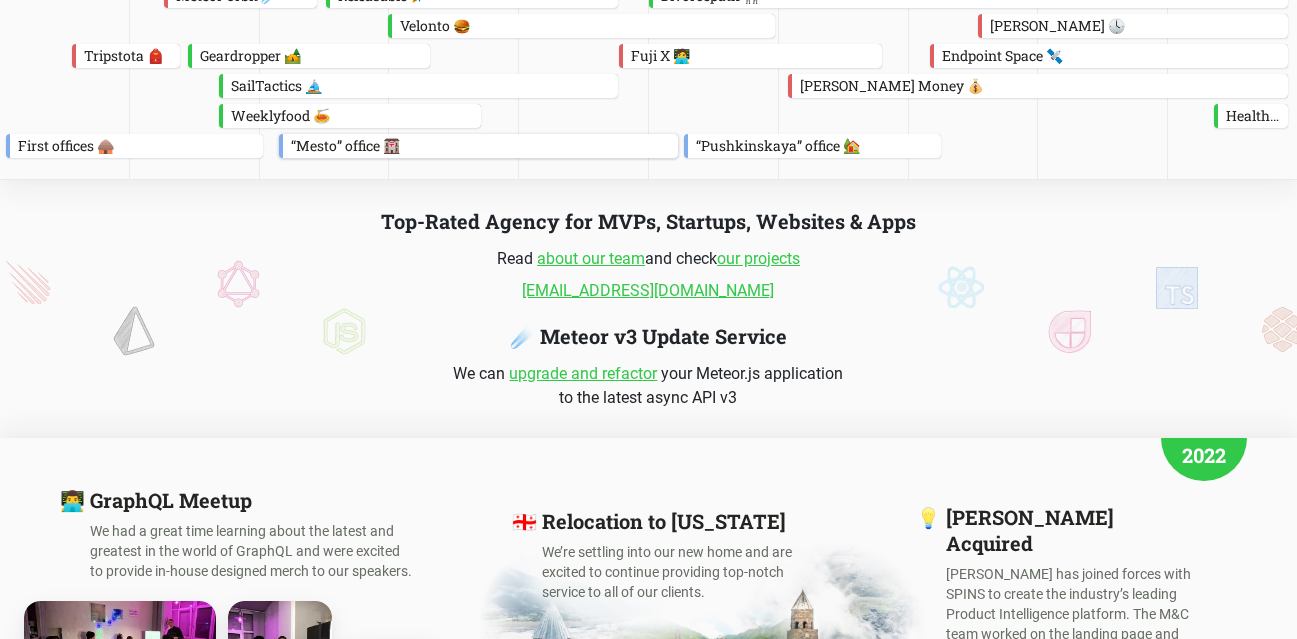 click on "“Mesto” office 🏣" at bounding box center (481, 146) 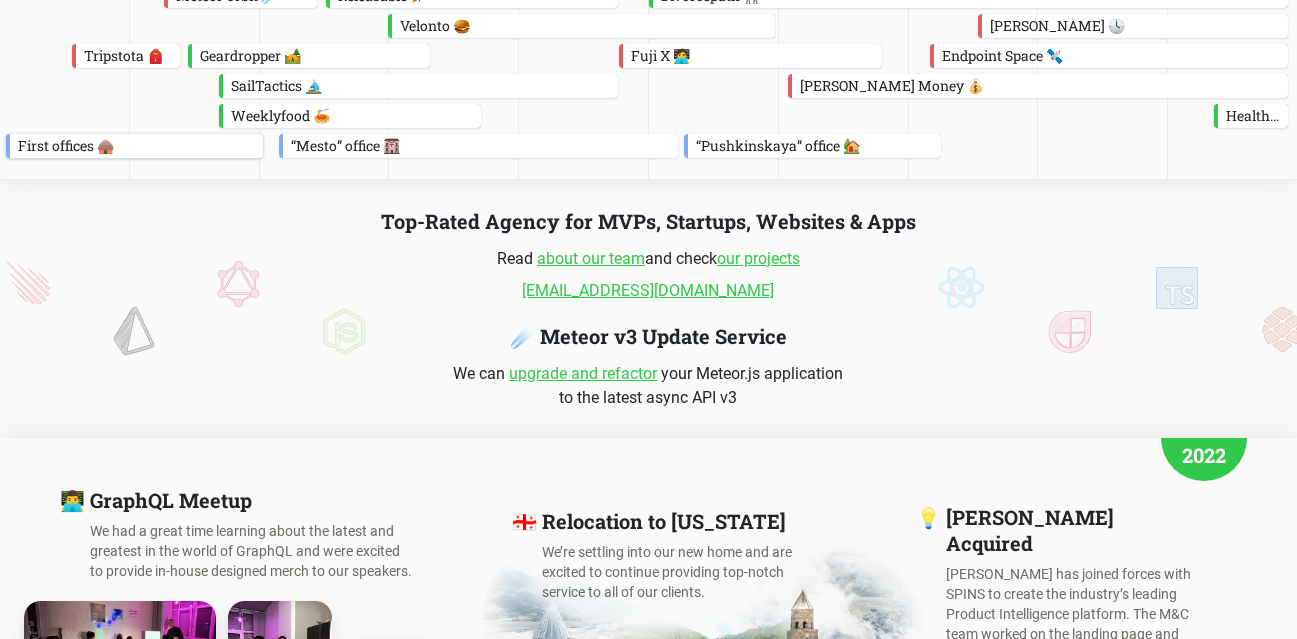 click on "First offices 🛖" at bounding box center (136, 146) 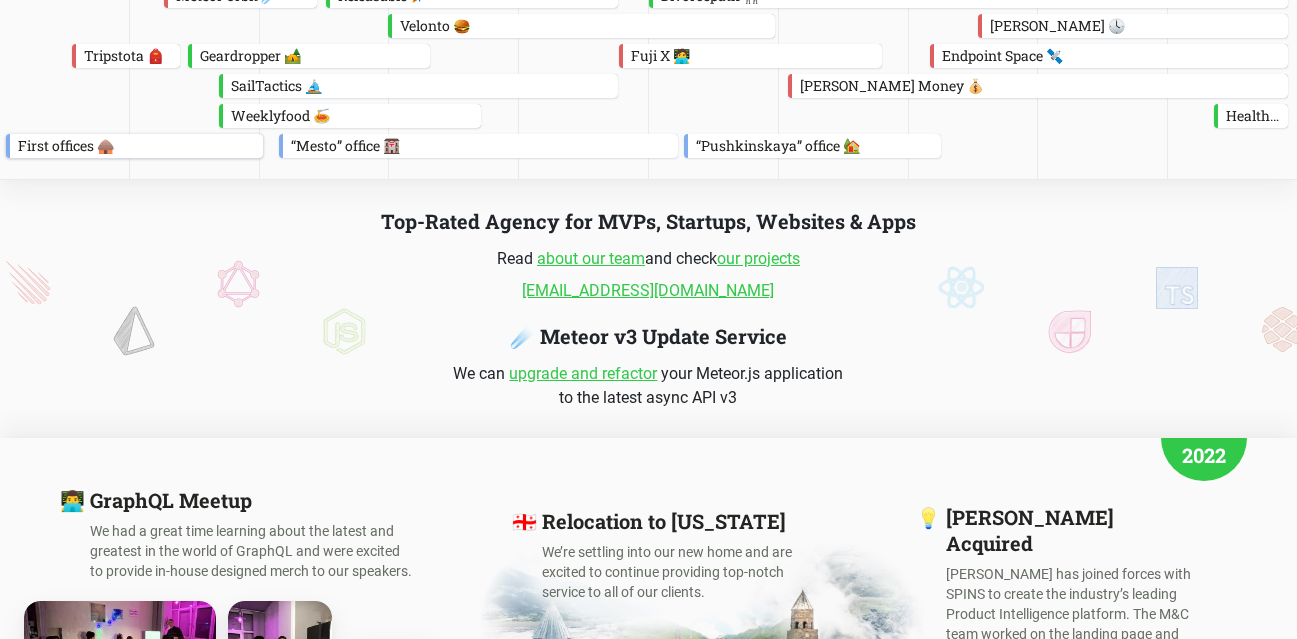 click on "First offices 🛖" at bounding box center (136, 146) 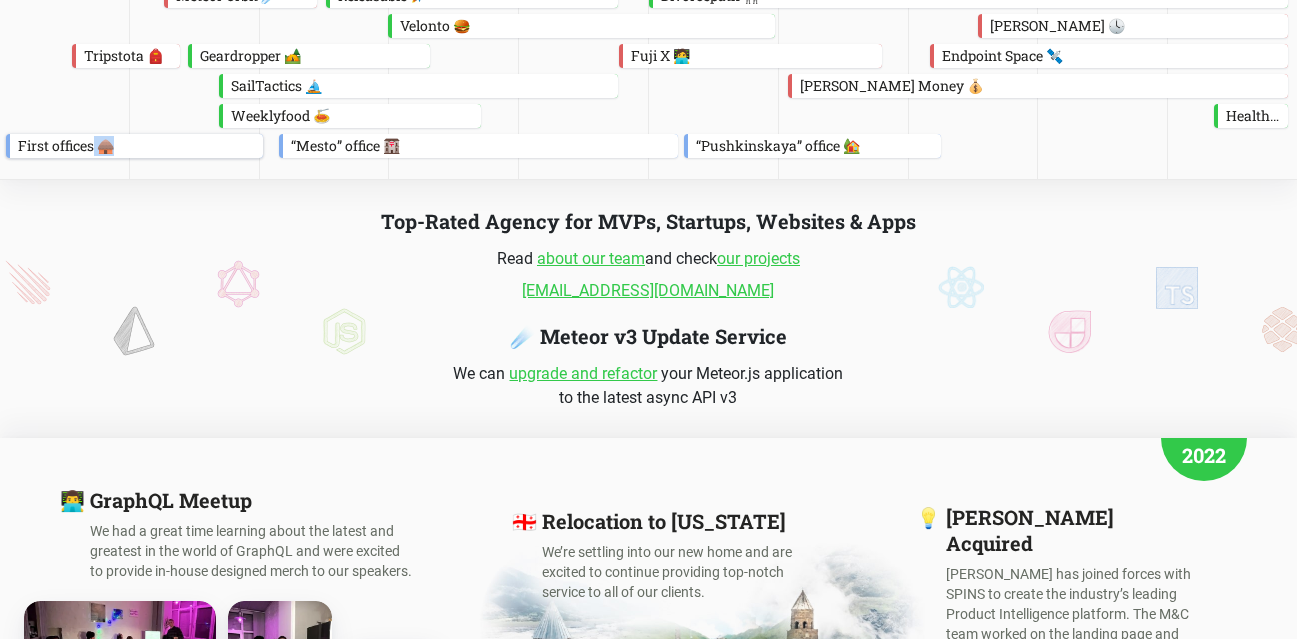 click on "First offices 🛖" at bounding box center (136, 146) 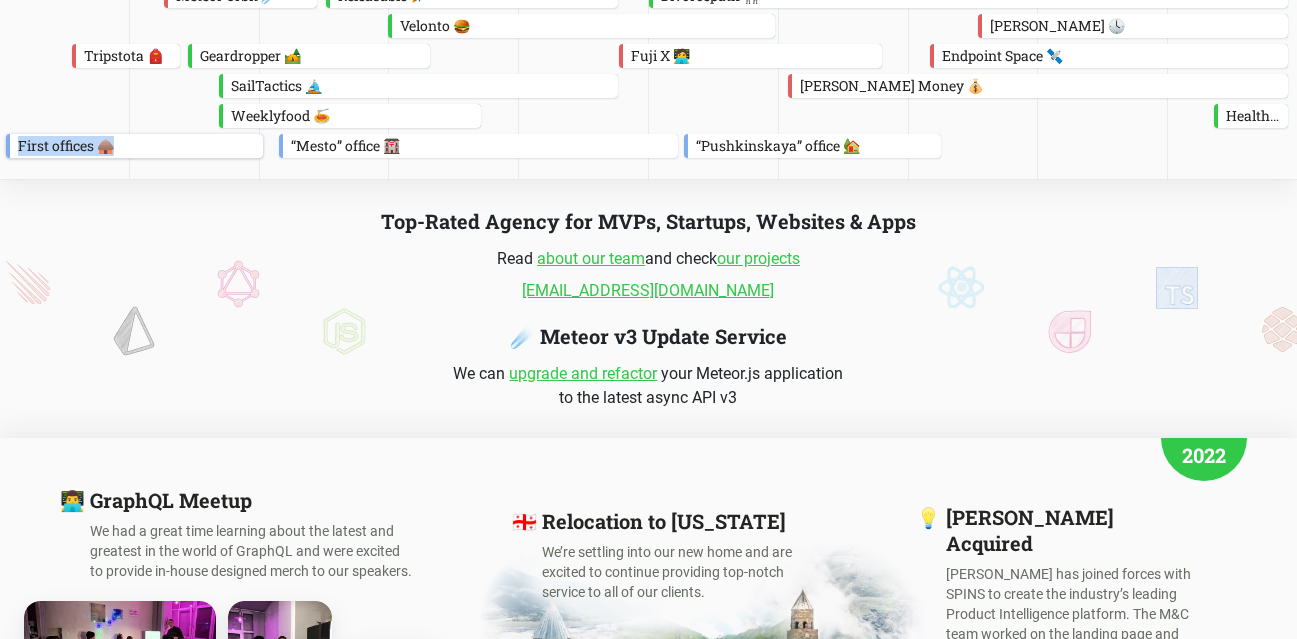 click on "First offices 🛖" at bounding box center (136, 146) 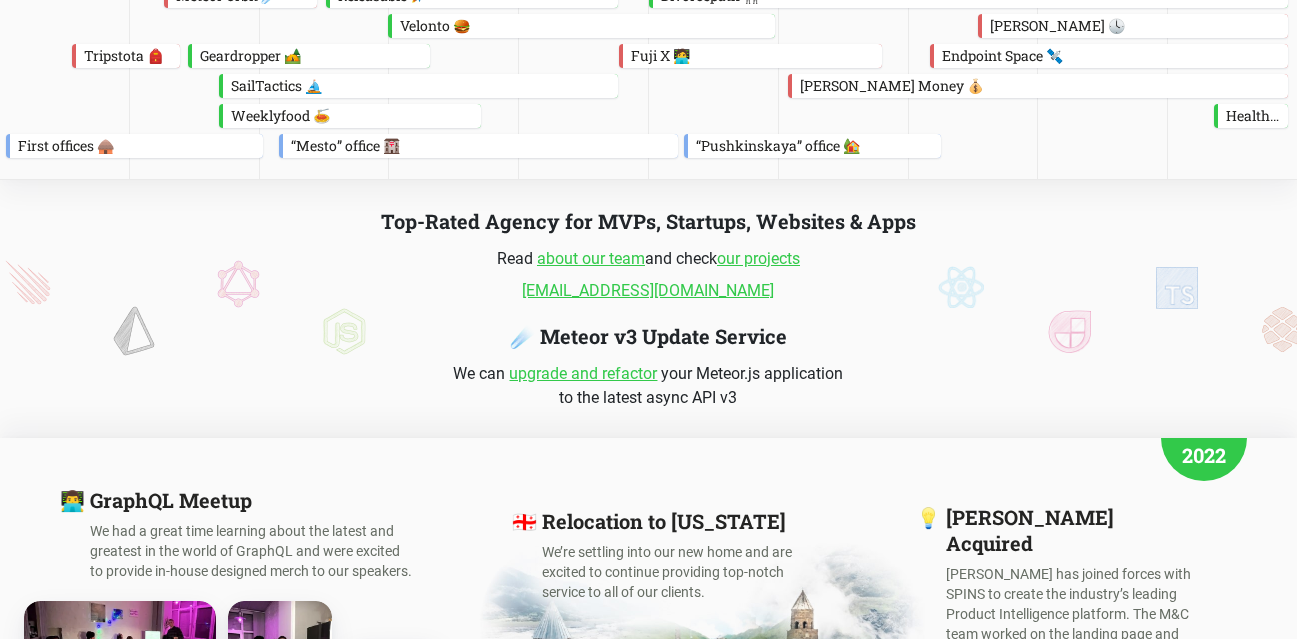 click on "Weeklyfood 🍝 Healthon 🏥" at bounding box center (648, 116) 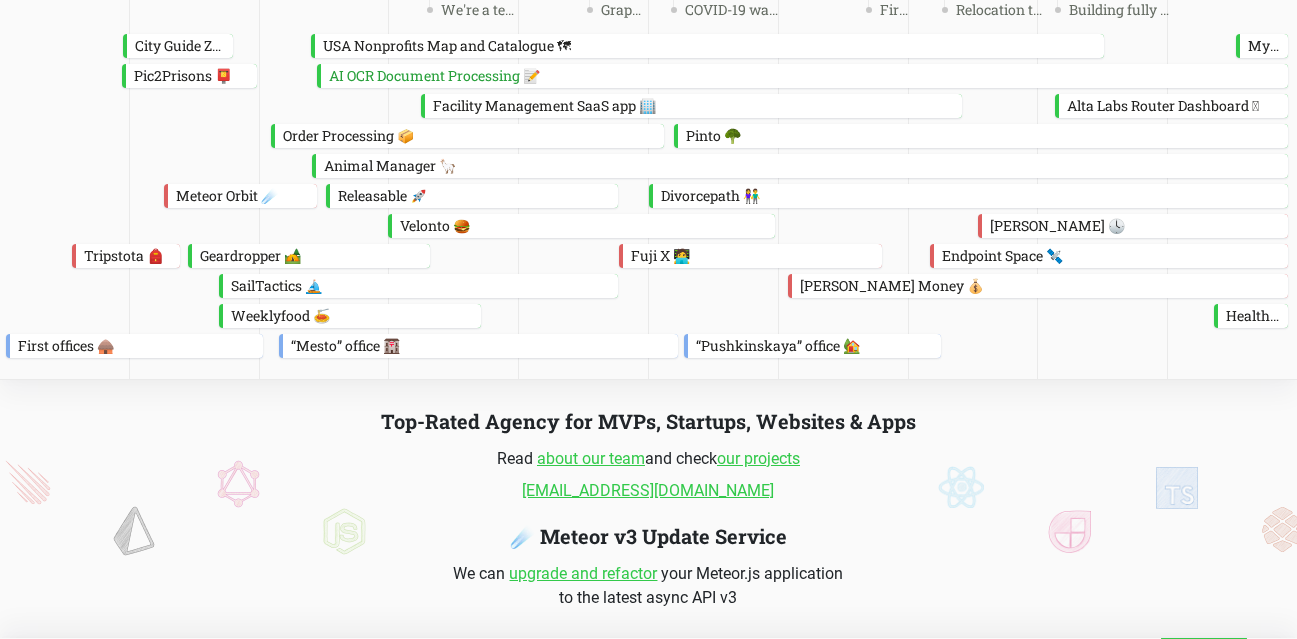scroll, scrollTop: 0, scrollLeft: 0, axis: both 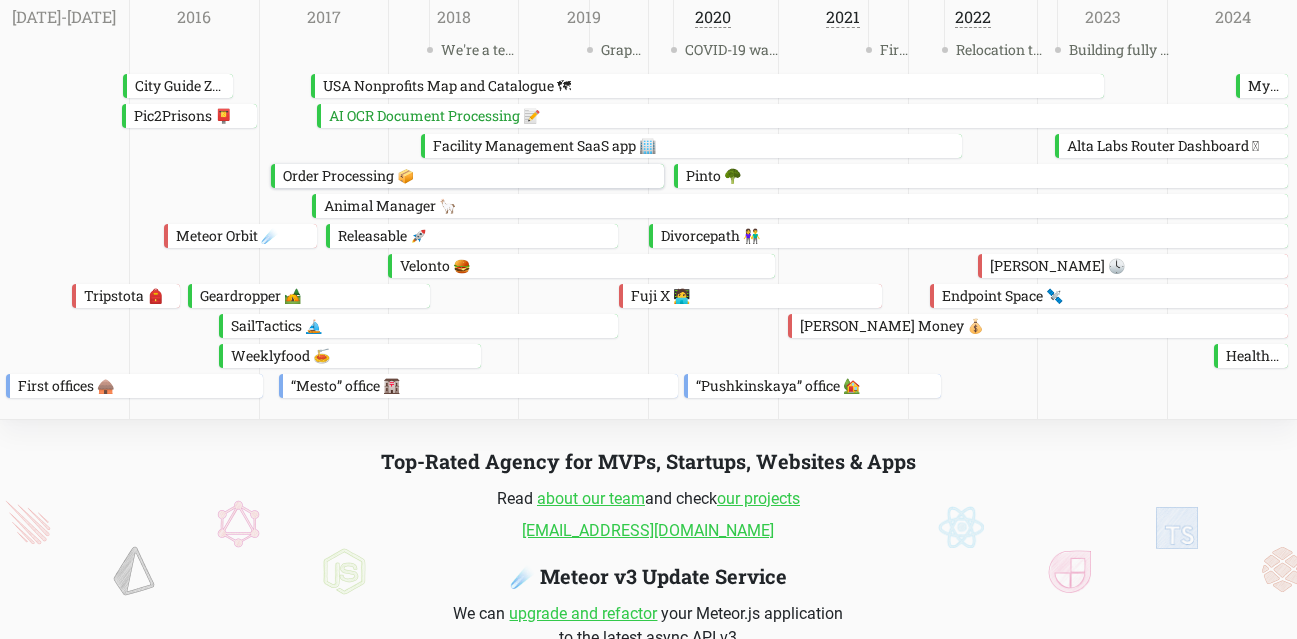 click on "Order Processing 📦" at bounding box center (470, 176) 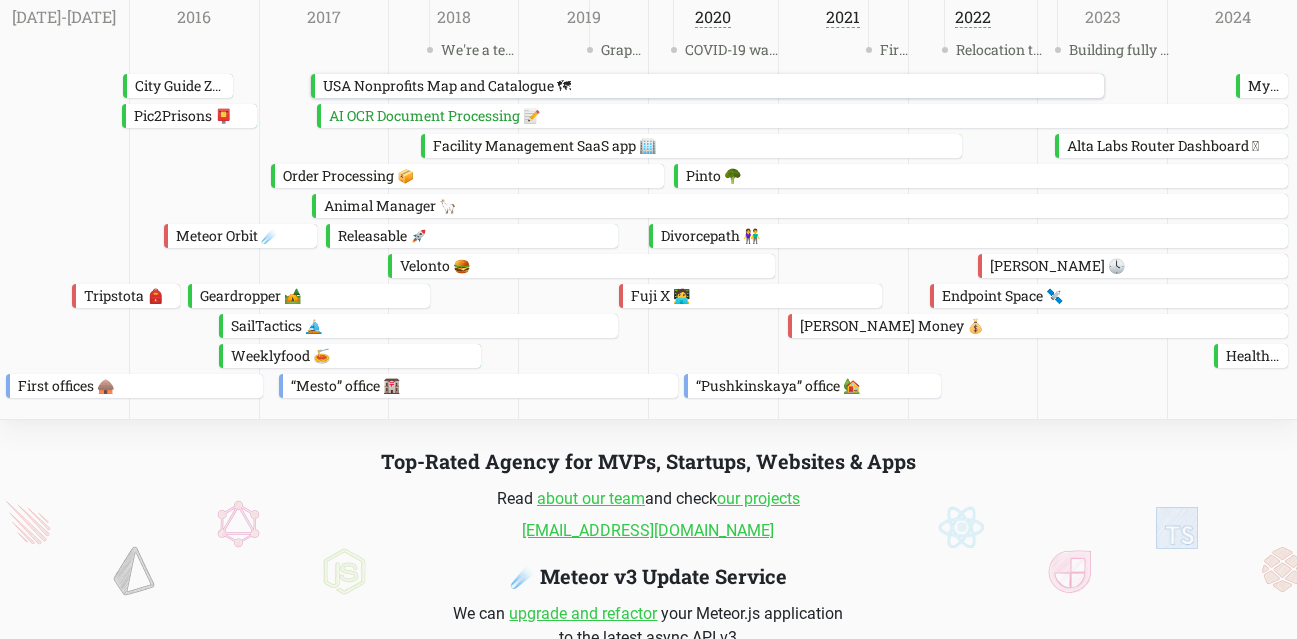 click on "USA Nonprofits Map and Catalogue 🗺" at bounding box center [710, 86] 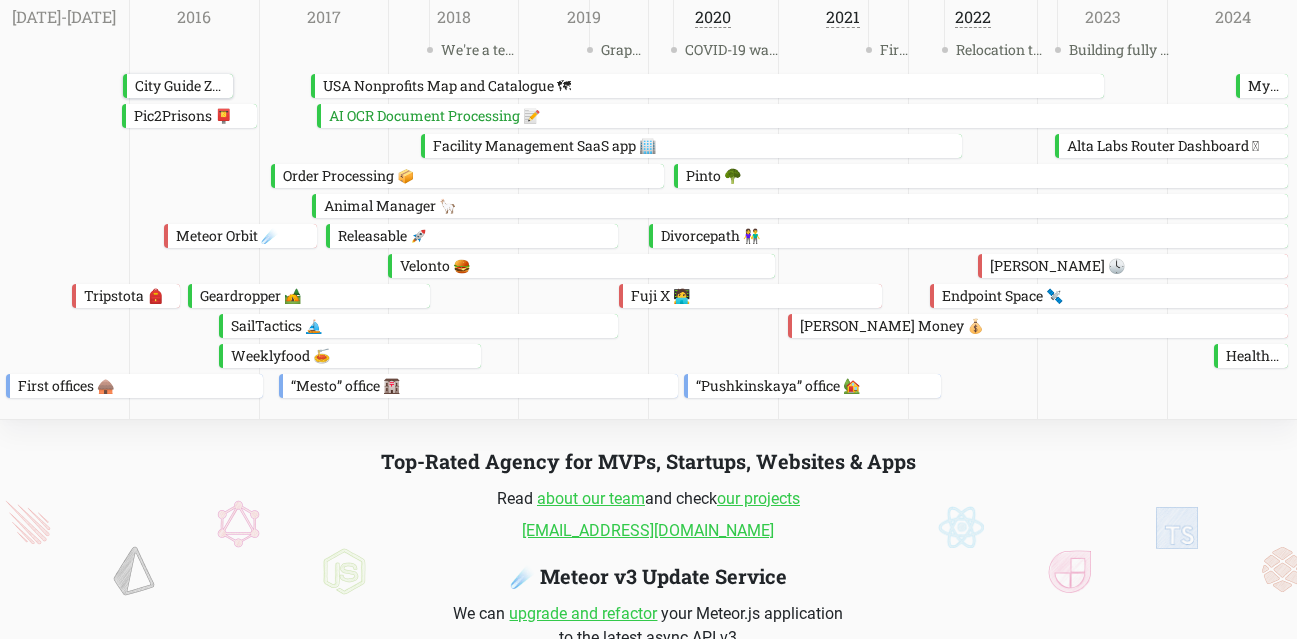 click on "City Guide Zofingen 🏬" at bounding box center (180, 86) 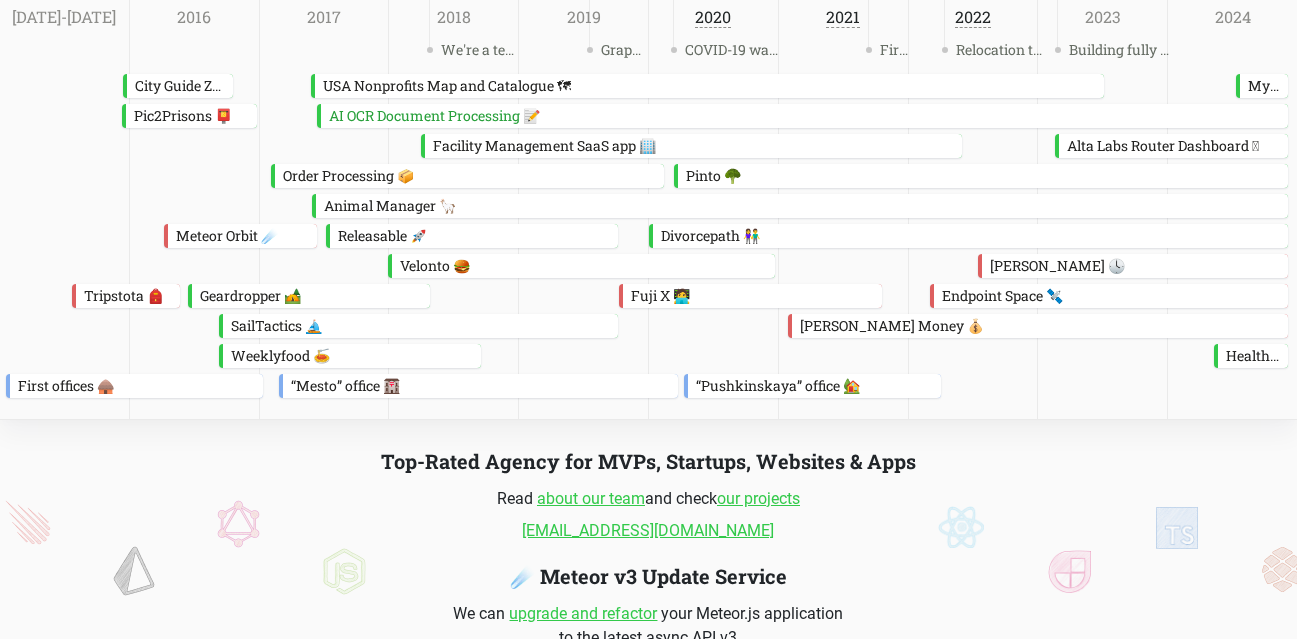 click on "2016" at bounding box center (195, 209) 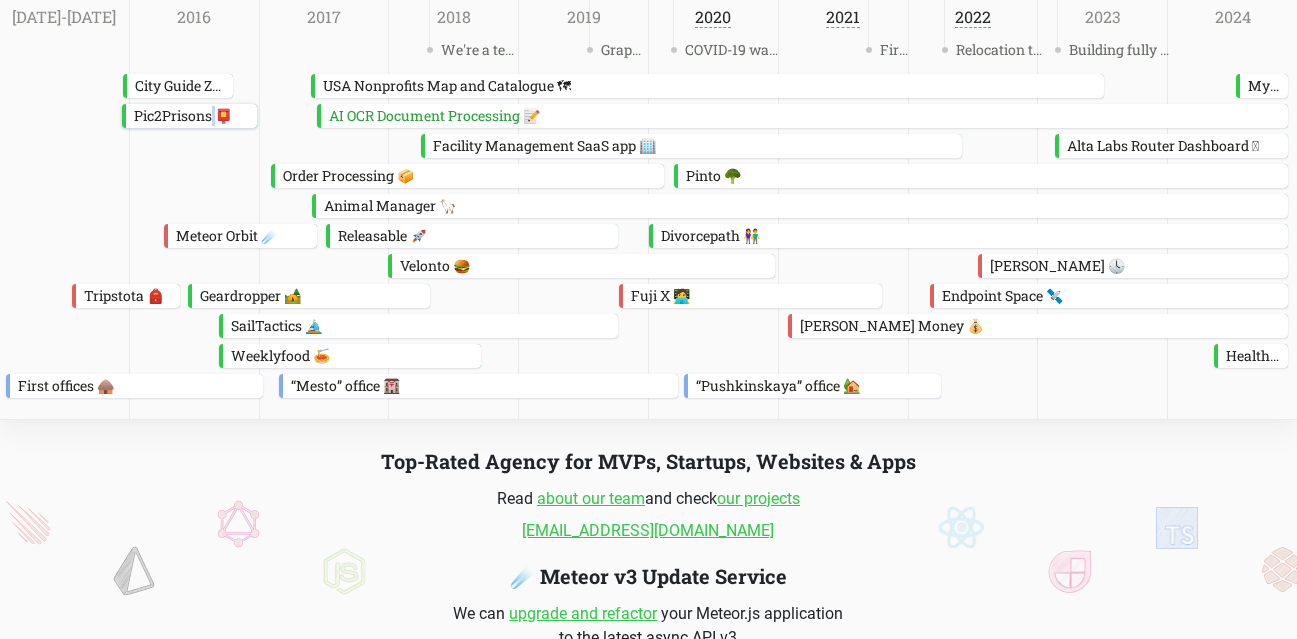 click on "Pic2Prisons 📮" at bounding box center [191, 116] 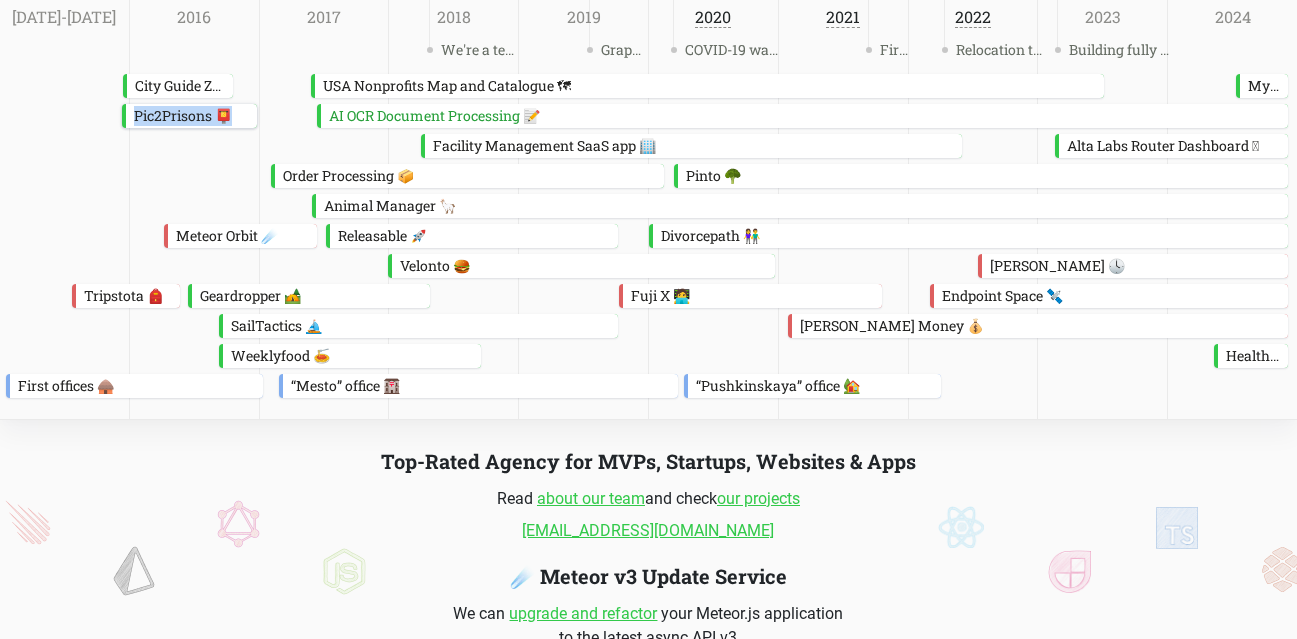 click on "Pic2Prisons 📮" at bounding box center (191, 116) 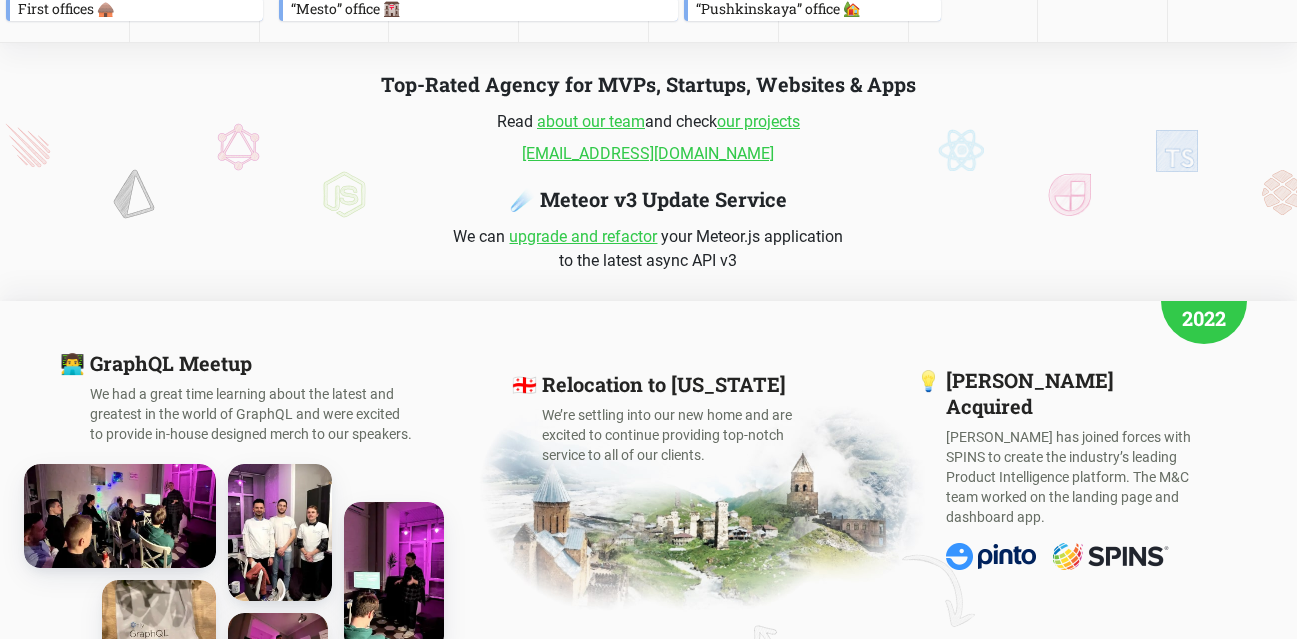 scroll, scrollTop: 240, scrollLeft: 0, axis: vertical 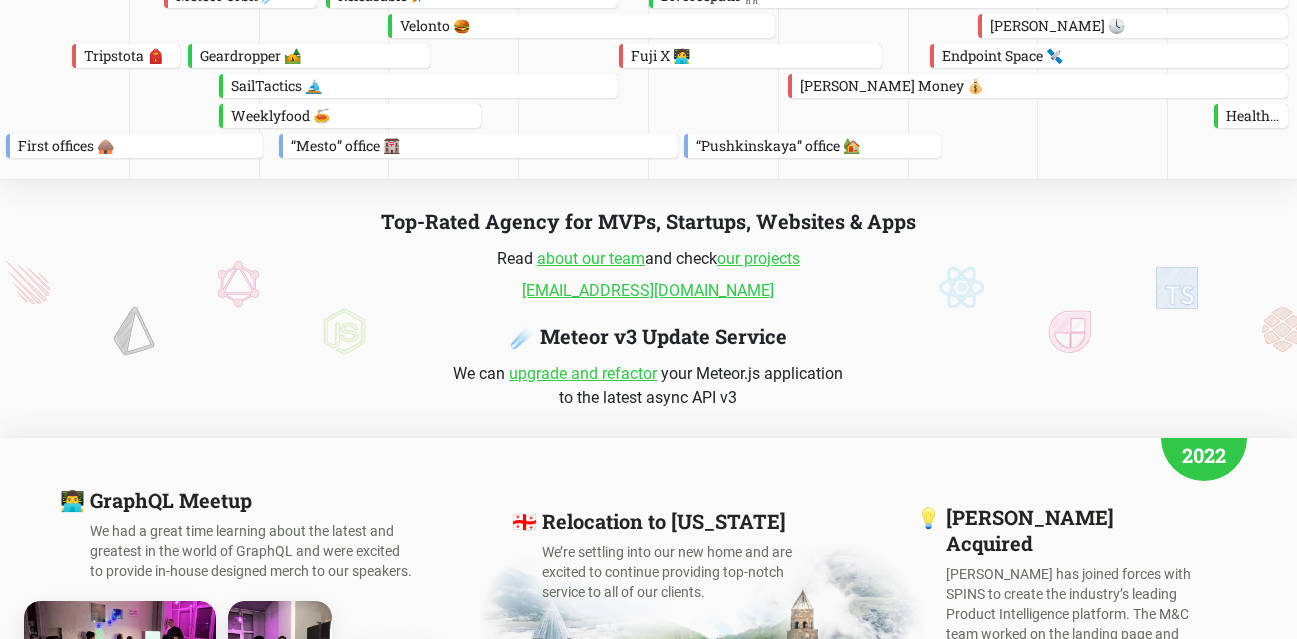 click on "☄️ Meteor v3 Update Service" at bounding box center [648, 336] 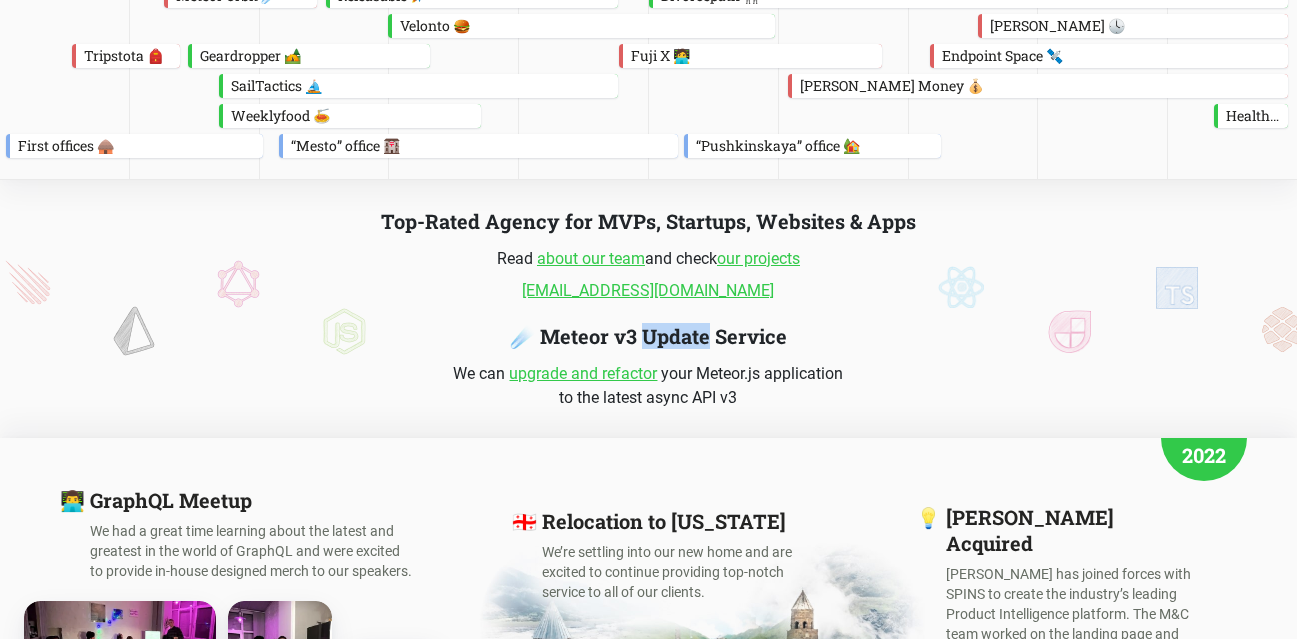 click on "☄️ Meteor v3 Update Service" at bounding box center (648, 336) 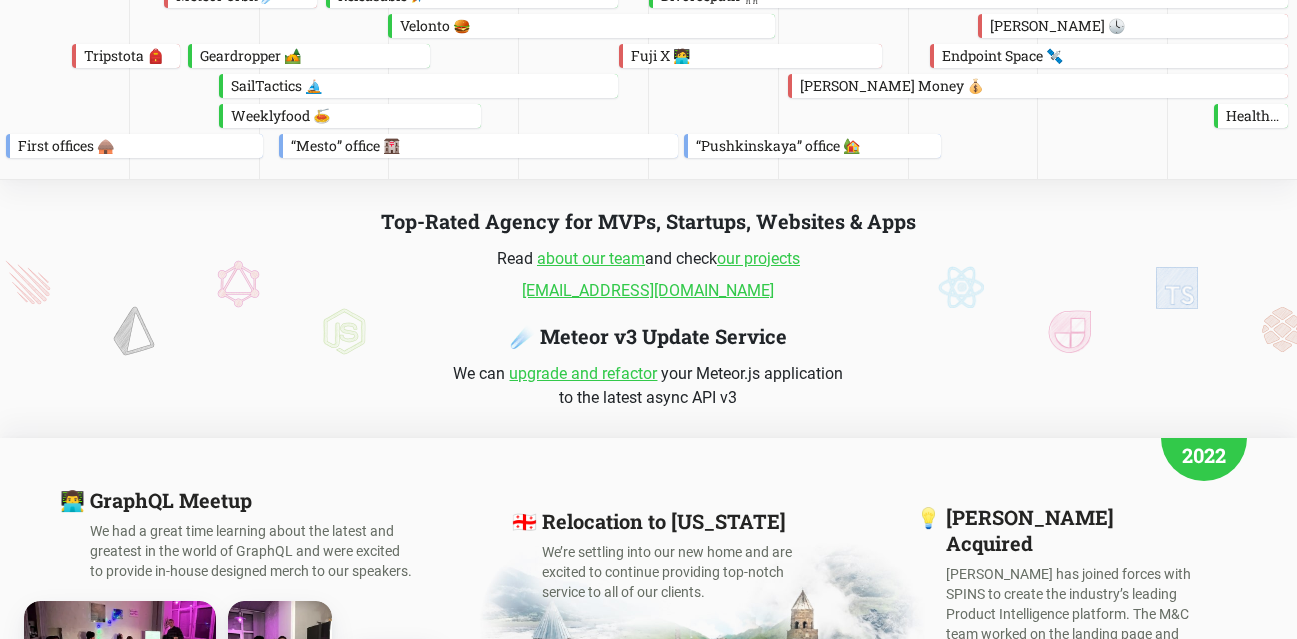 click on "☄️ Meteor v3 Update Service" at bounding box center (648, 336) 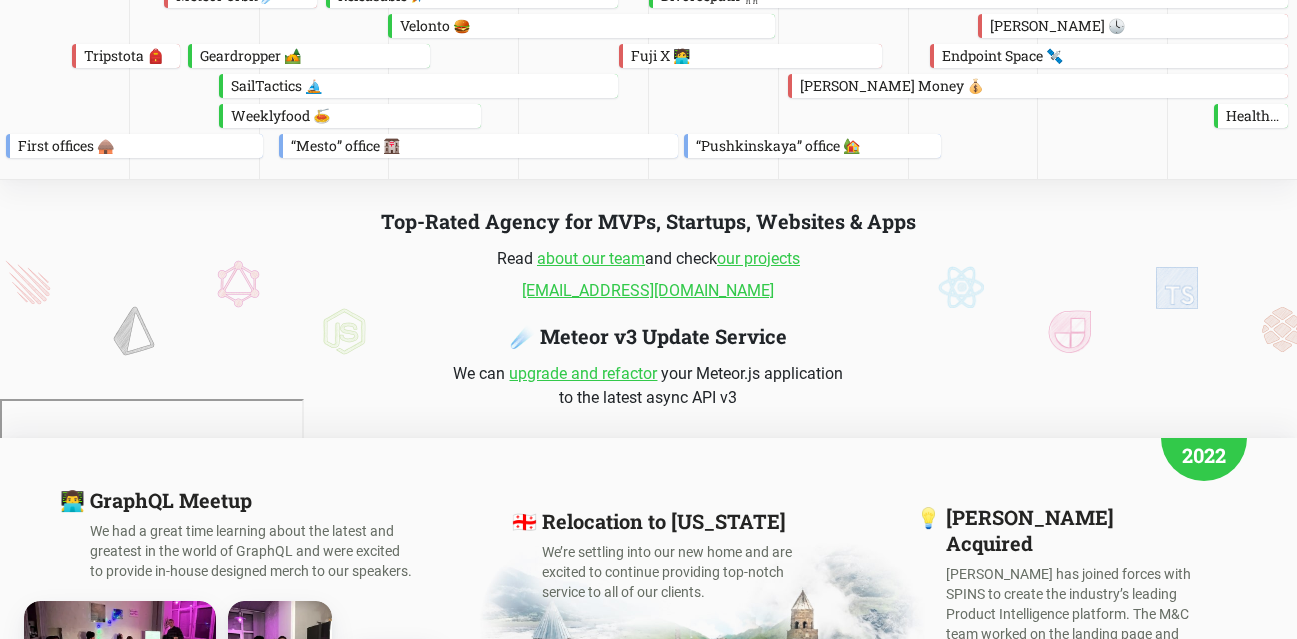 scroll, scrollTop: 0, scrollLeft: 0, axis: both 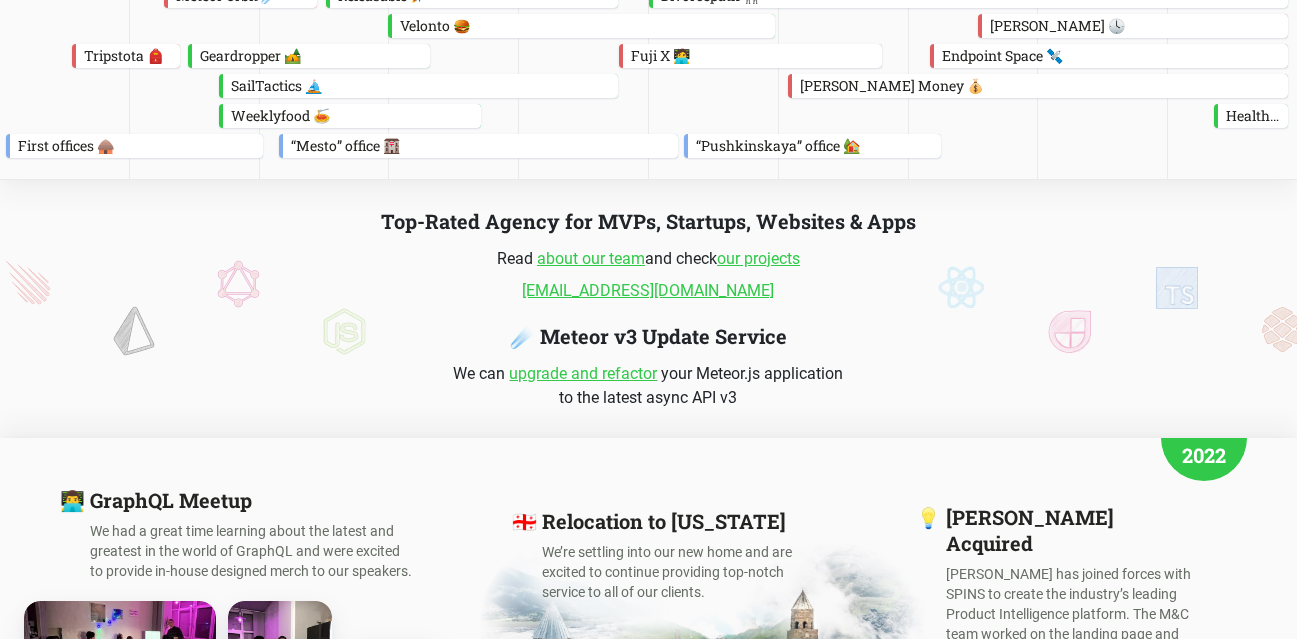 click on "Top-Rated Agency for MVPs, Startups, Websites & Apps Read   about our team  and check  our projects [EMAIL_ADDRESS][DOMAIN_NAME] ☄️ Meteor v3 Update Service We can   upgrade and refactor   your Meteor.js application to the latest async API v3" at bounding box center (649, 309) 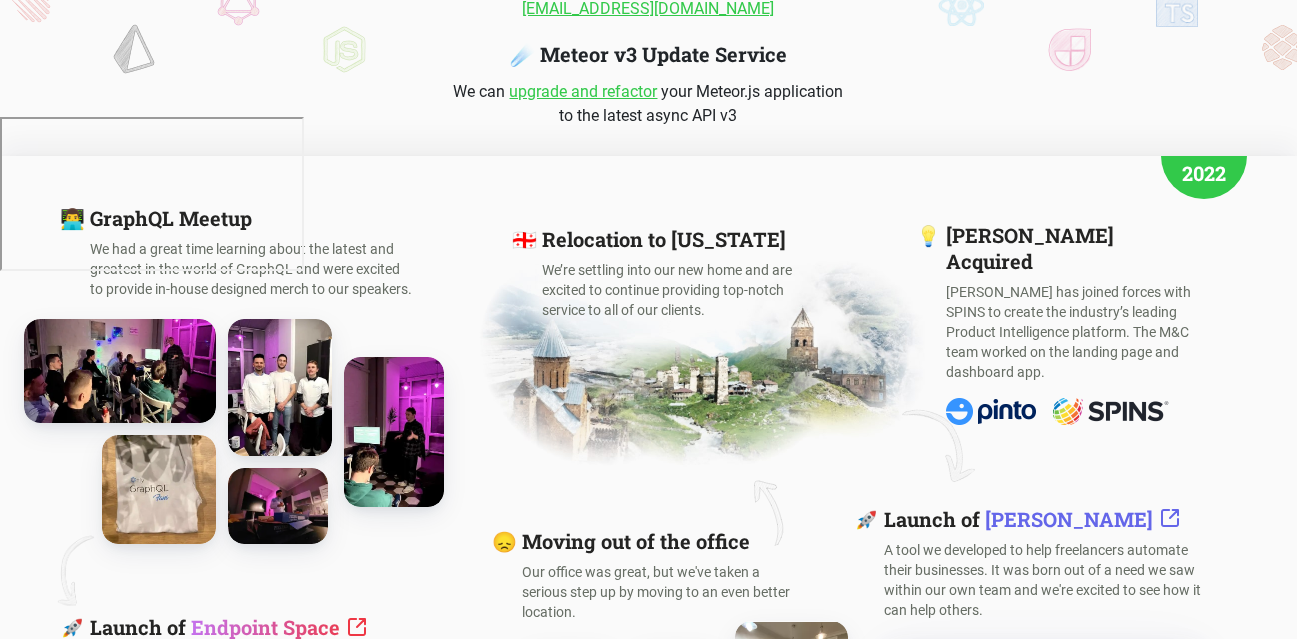 scroll, scrollTop: 720, scrollLeft: 0, axis: vertical 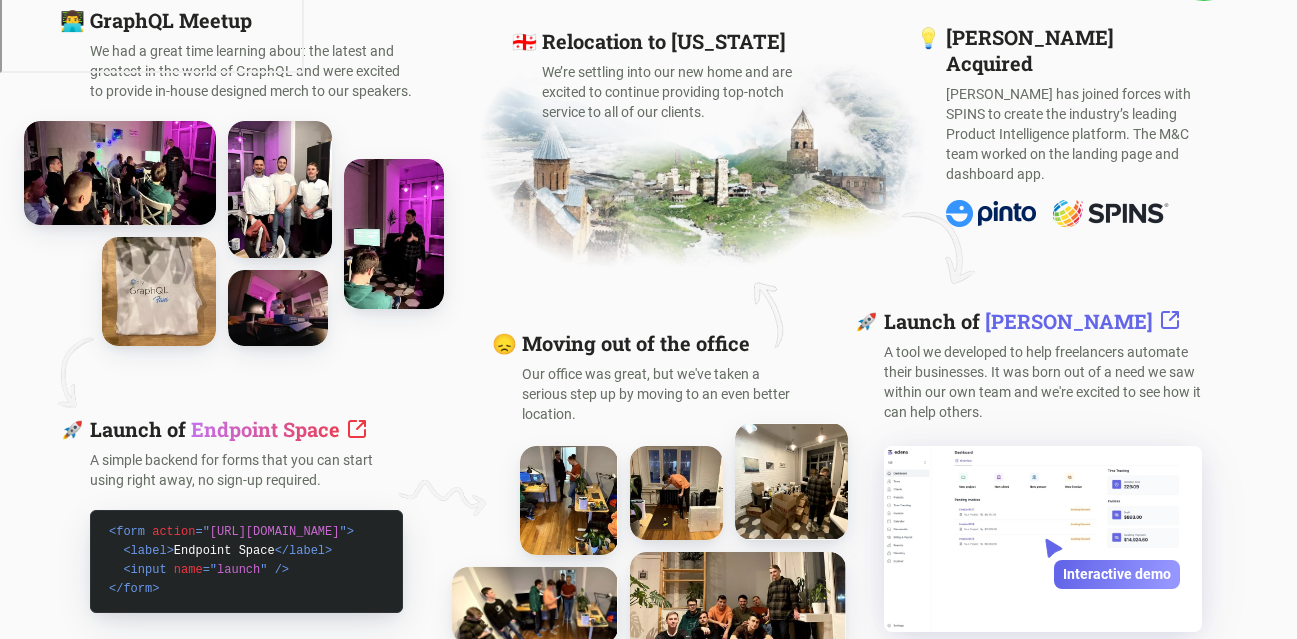 click on "💡 [PERSON_NAME] Acquired" at bounding box center (1074, 50) 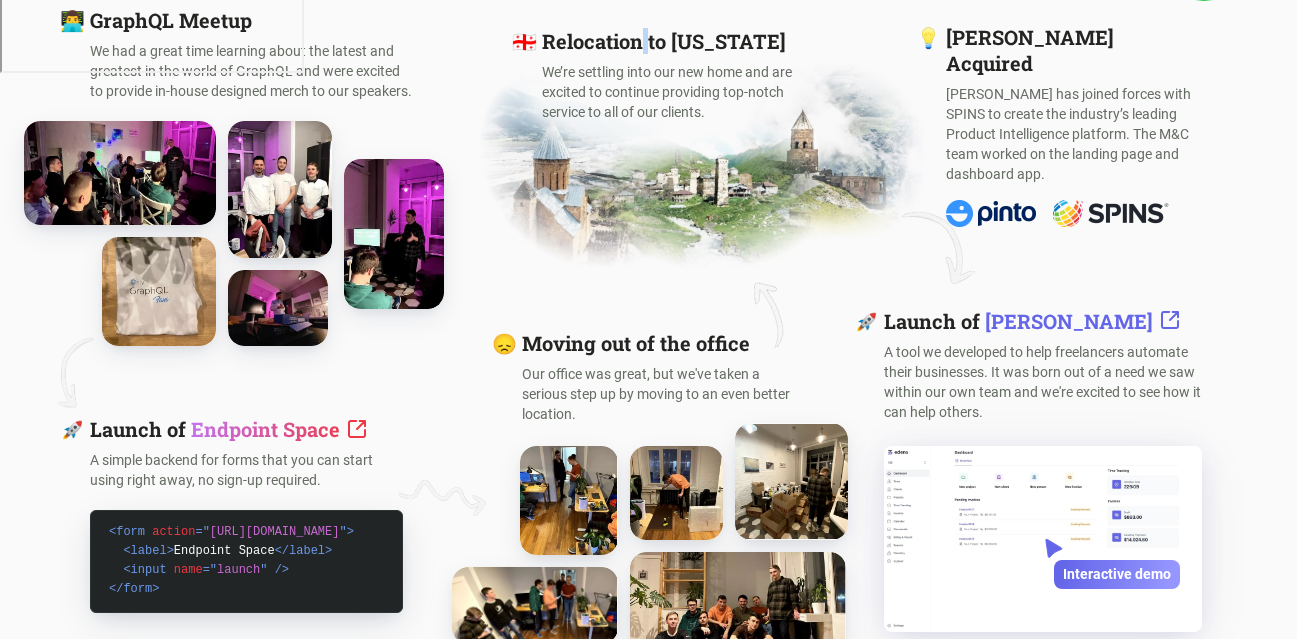 click on "🇬🇪 Relocation to [US_STATE]" at bounding box center [677, 41] 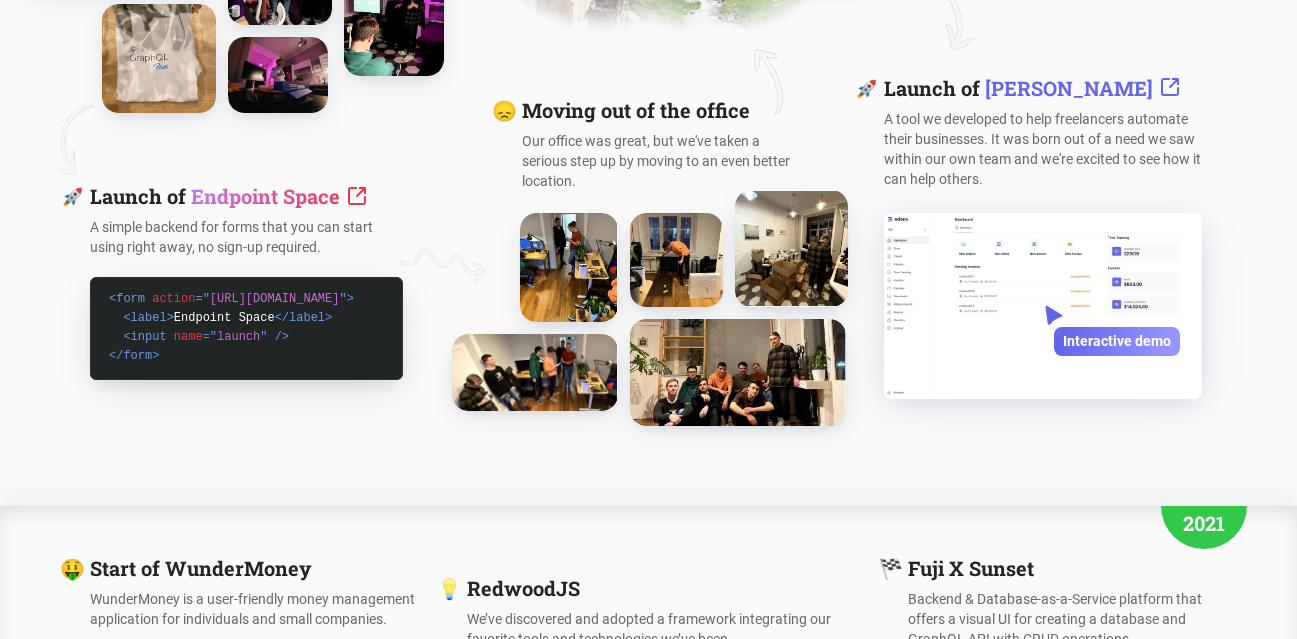 scroll, scrollTop: 960, scrollLeft: 0, axis: vertical 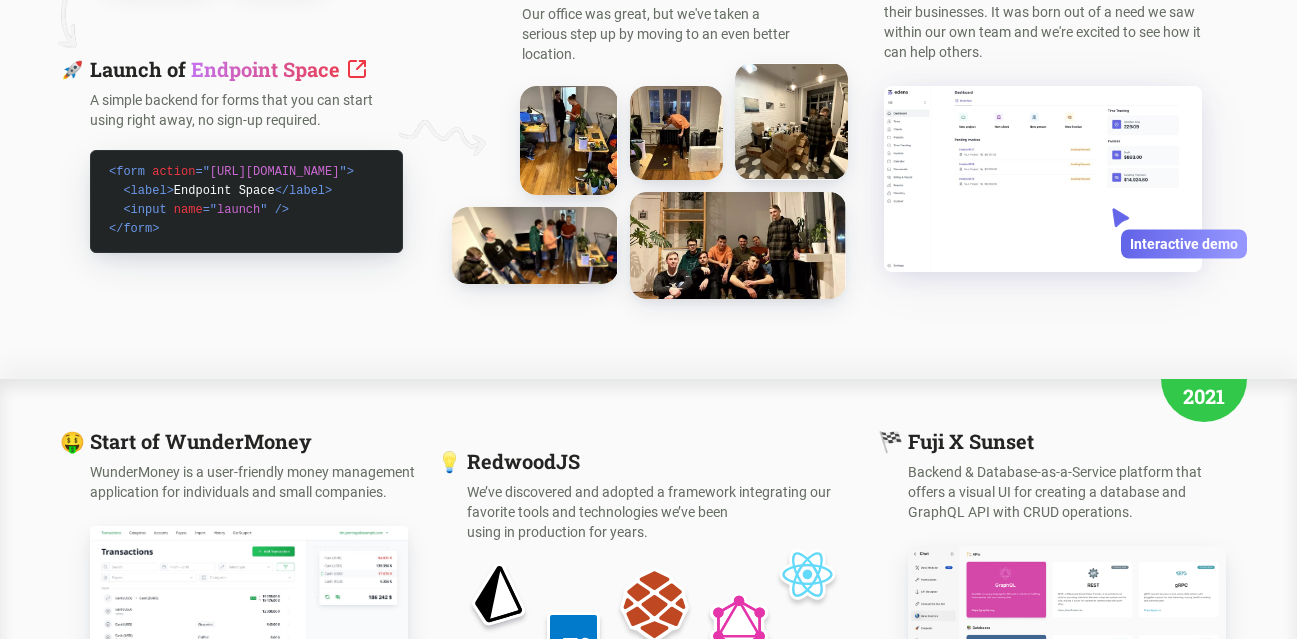 click on "Interactive demo" at bounding box center (1179, 231) 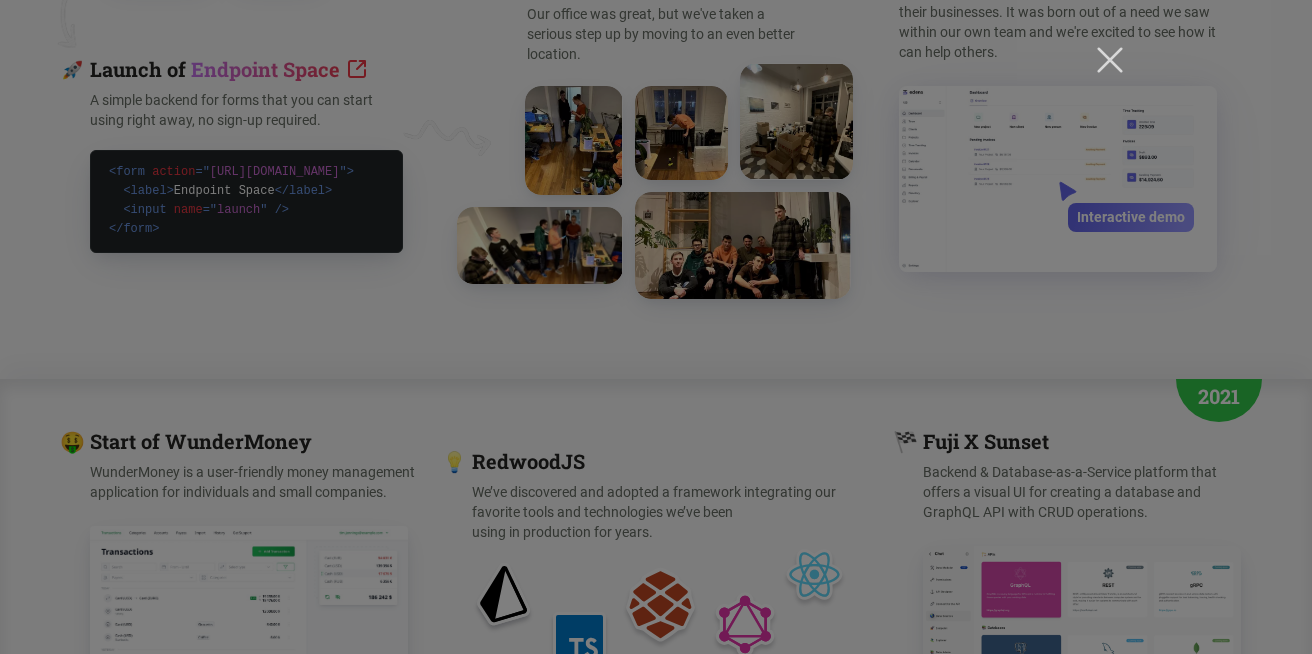 click 